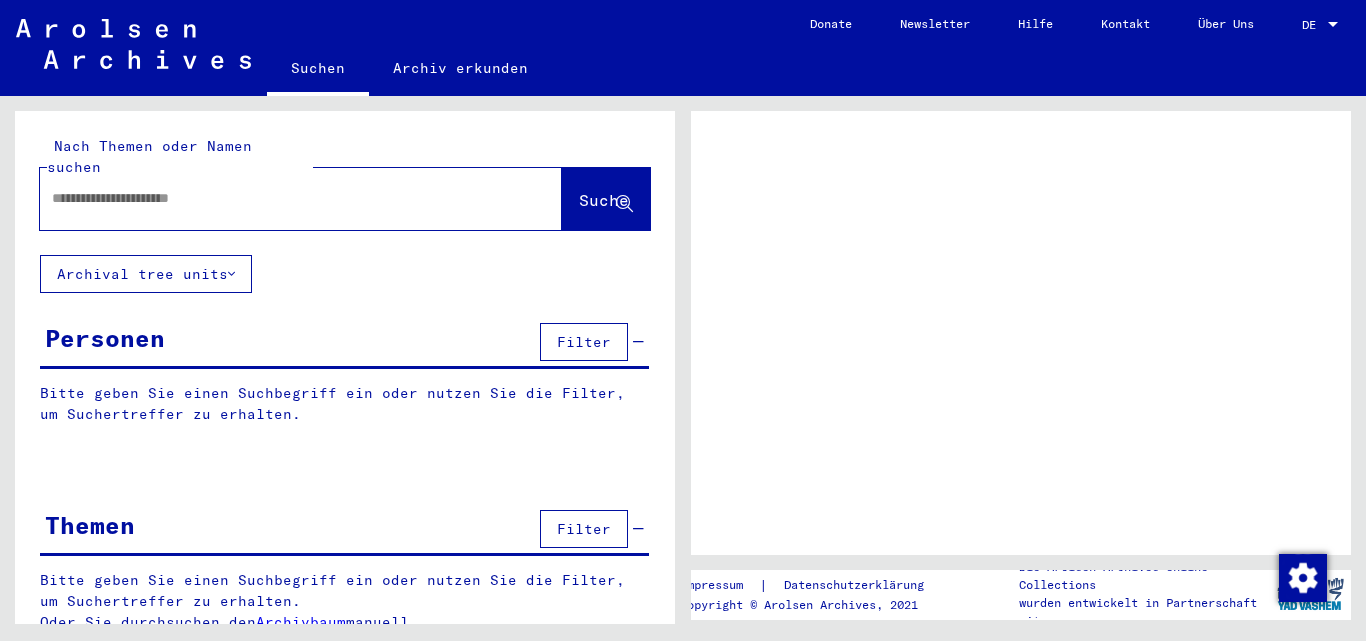 scroll, scrollTop: 0, scrollLeft: 0, axis: both 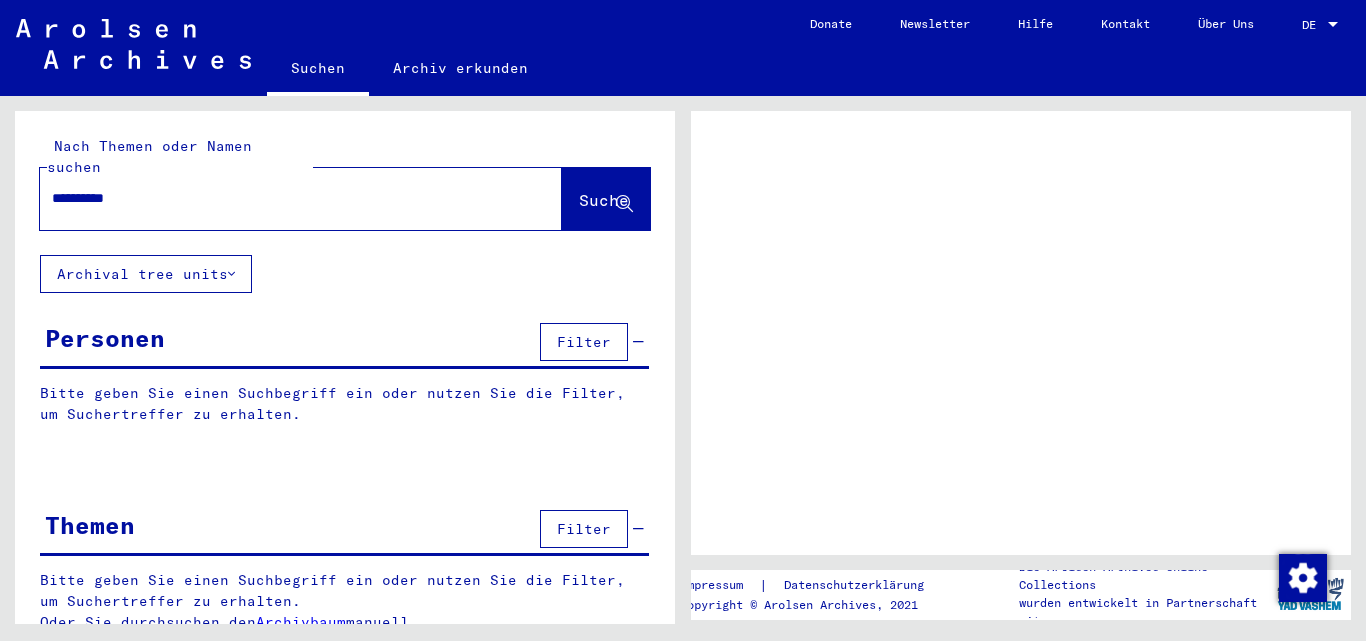 type on "**********" 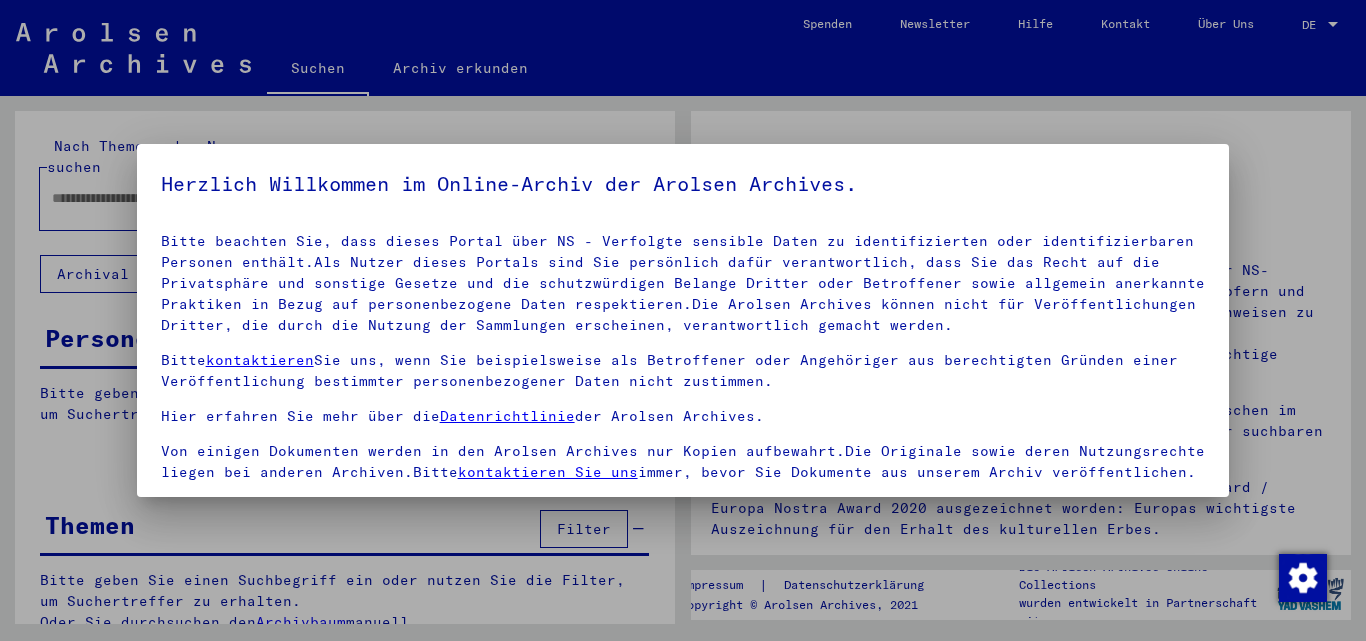 scroll, scrollTop: 84, scrollLeft: 0, axis: vertical 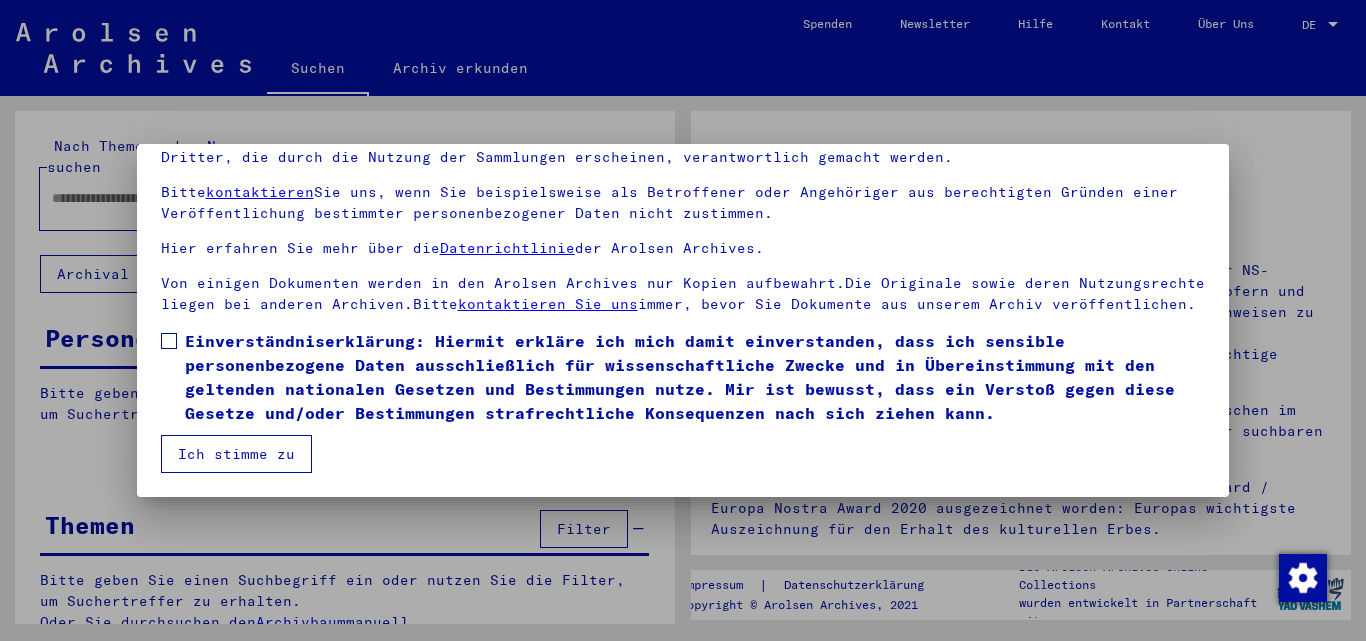 click on "Einverständniserklärung: Hiermit erkläre ich mich damit einverstanden, dass ich sensible personenbezogene Daten ausschließlich für wissenschaftliche Zwecke und in Übereinstimmung mit den geltenden nationalen Gesetzen und Bestimmungen nutze. Mir ist bewusst, dass ein Verstoß gegen diese Gesetze und/oder Bestimmungen strafrechtliche Konsequenzen nach sich ziehen kann." at bounding box center (695, 377) 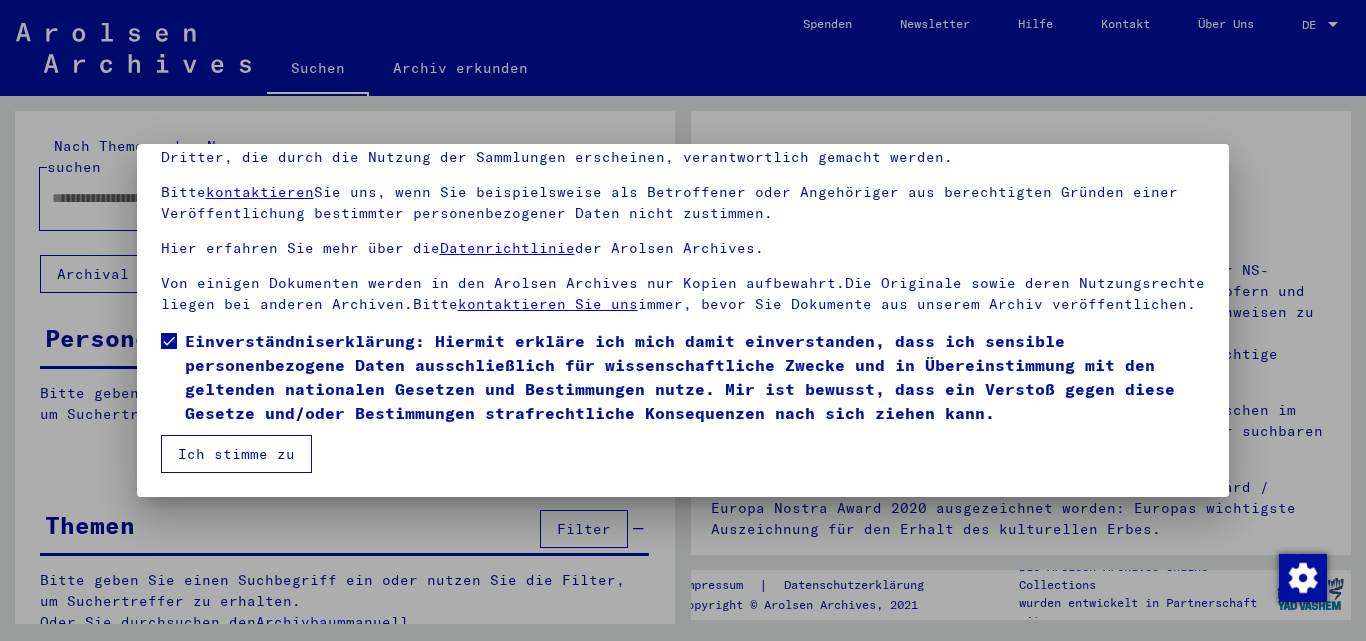 click on "Ich stimme zu" at bounding box center [236, 454] 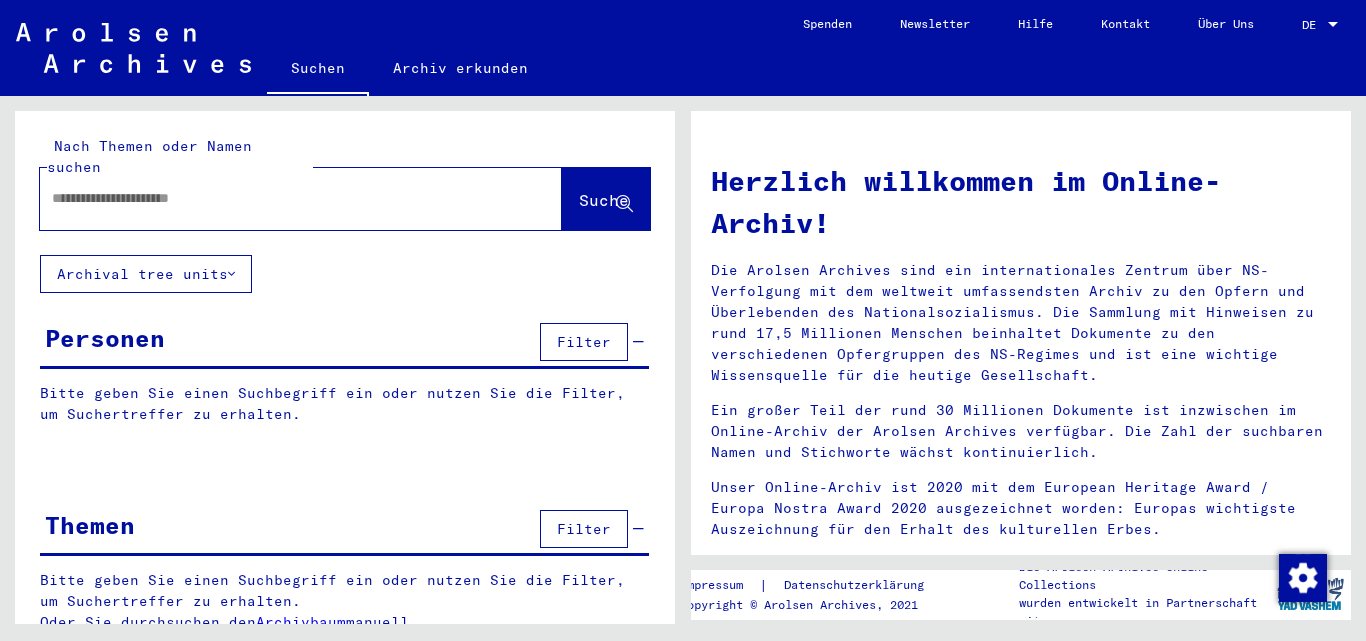 scroll, scrollTop: 3, scrollLeft: 0, axis: vertical 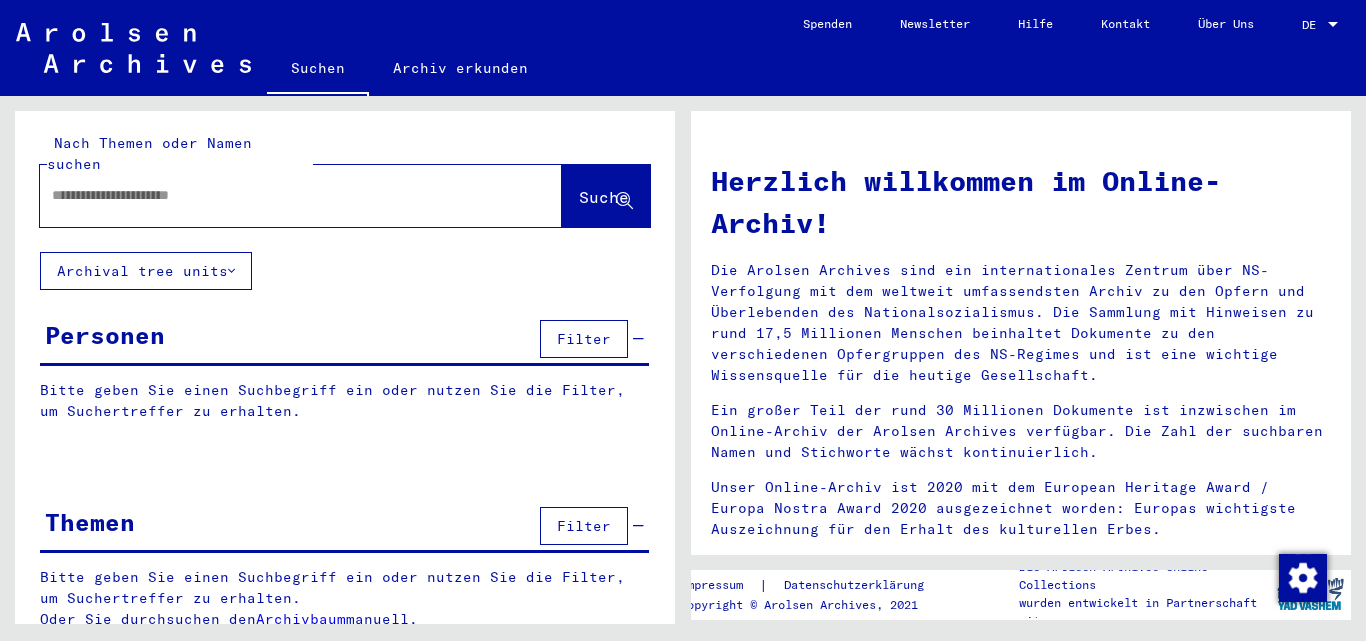 click 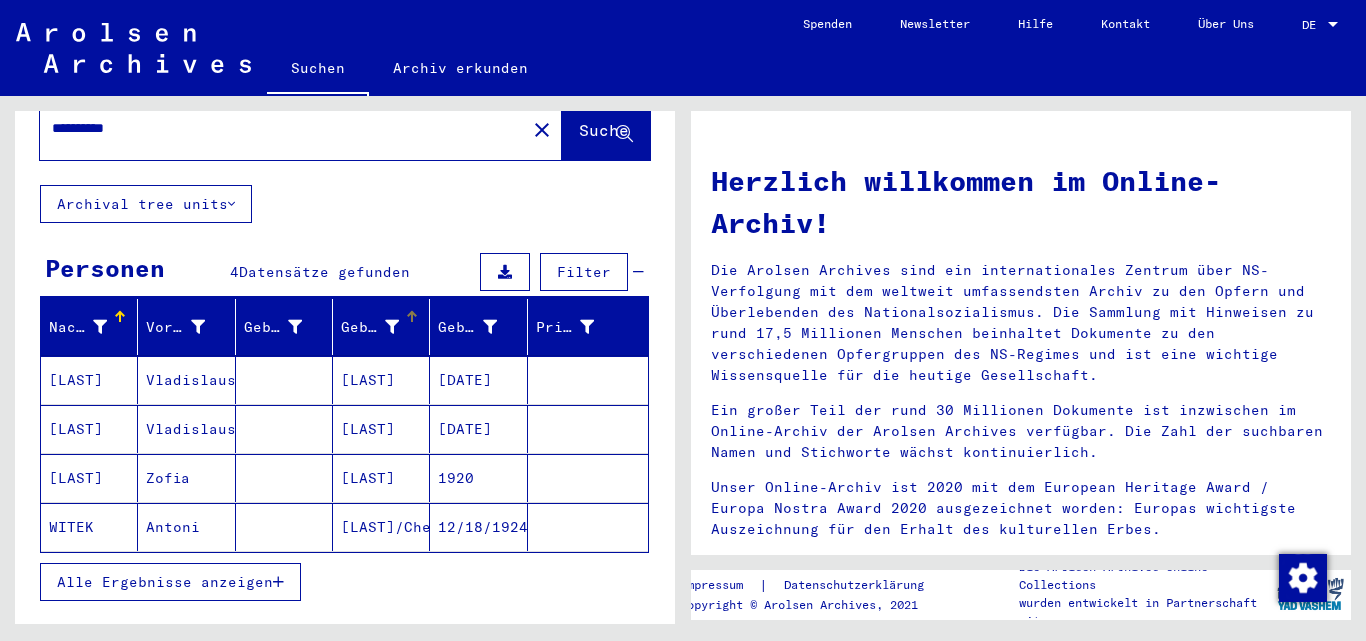 scroll, scrollTop: 100, scrollLeft: 0, axis: vertical 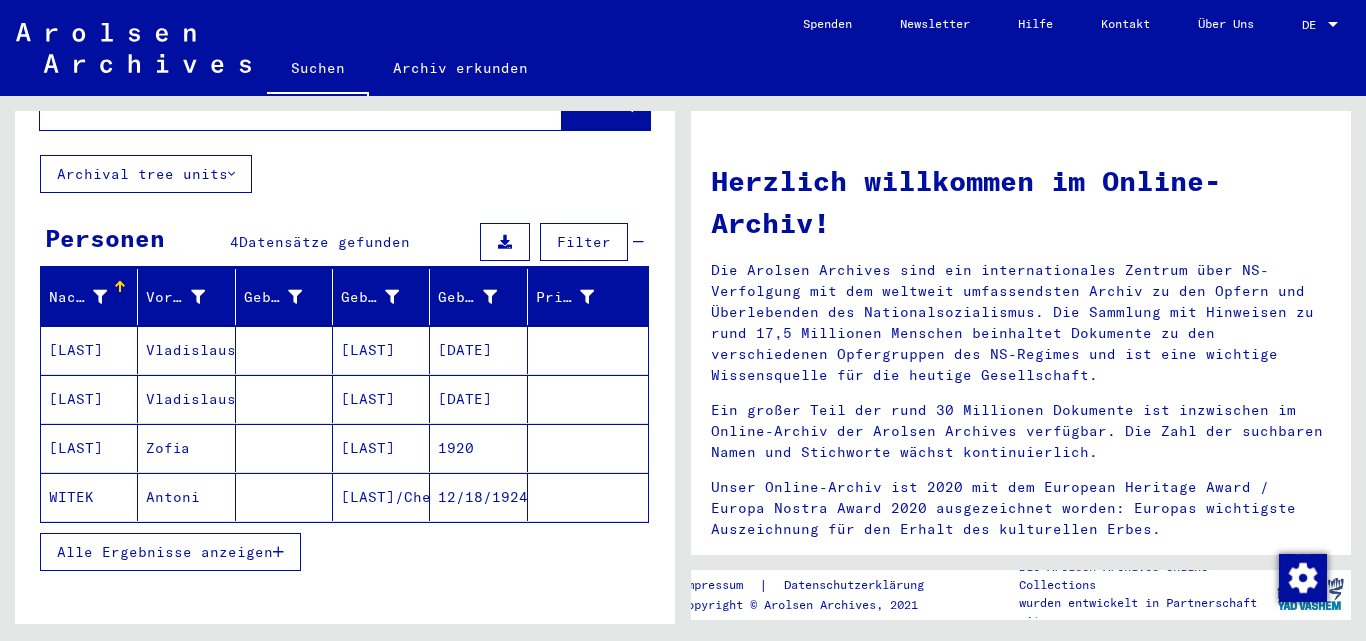 click on "[LAST]" at bounding box center (381, 399) 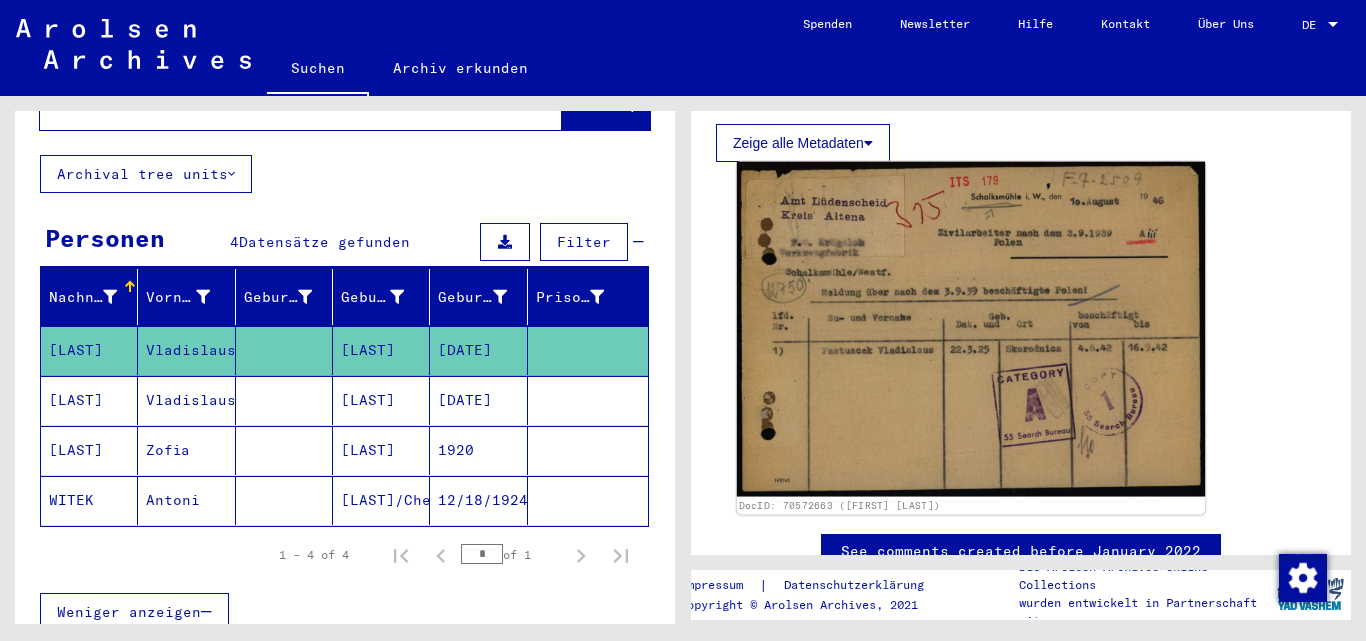 scroll, scrollTop: 400, scrollLeft: 0, axis: vertical 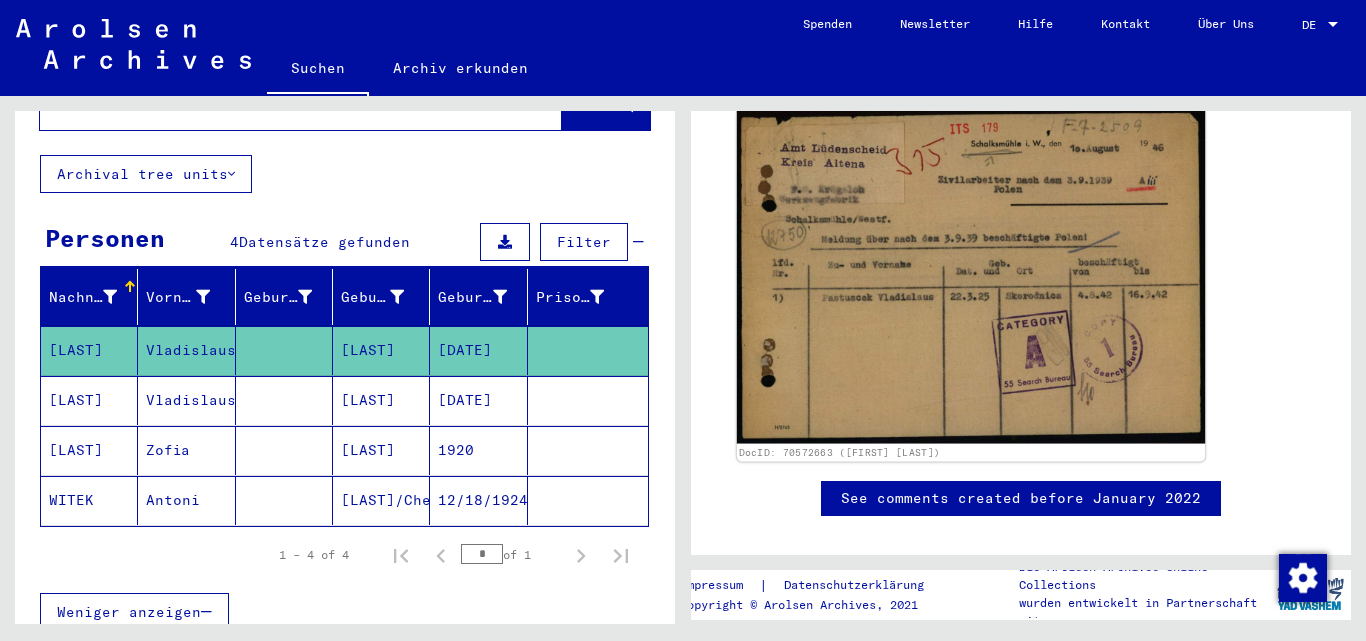 click 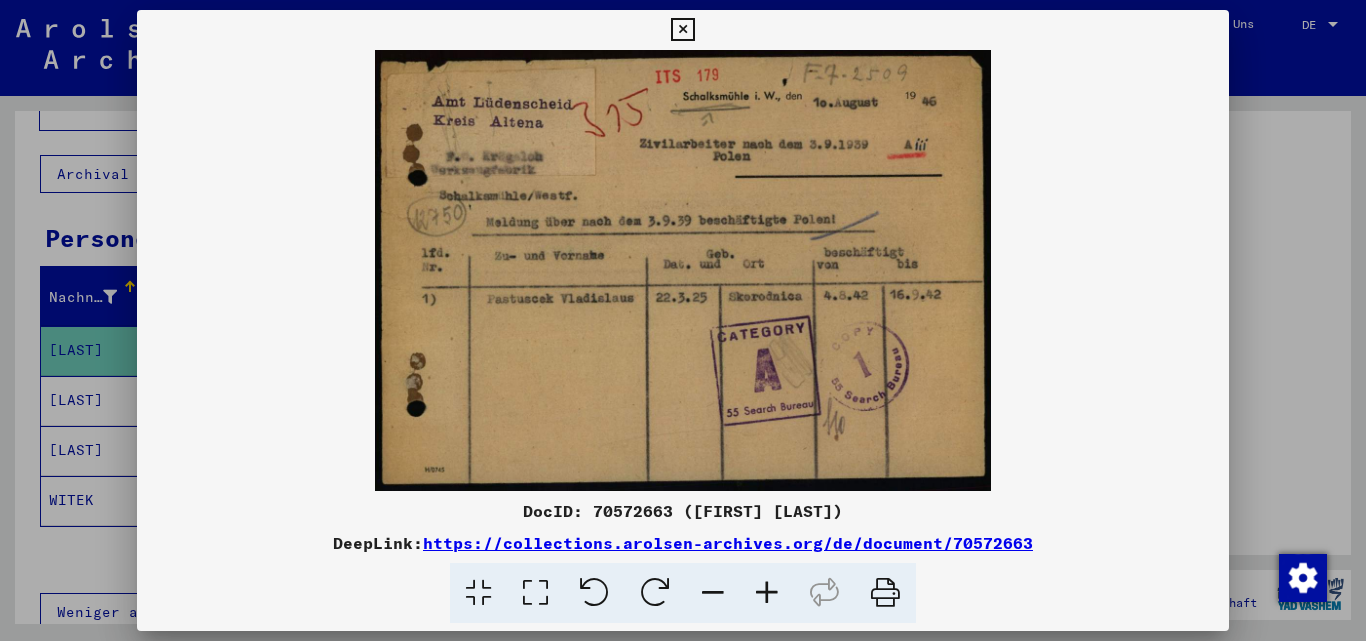 click at bounding box center [683, 320] 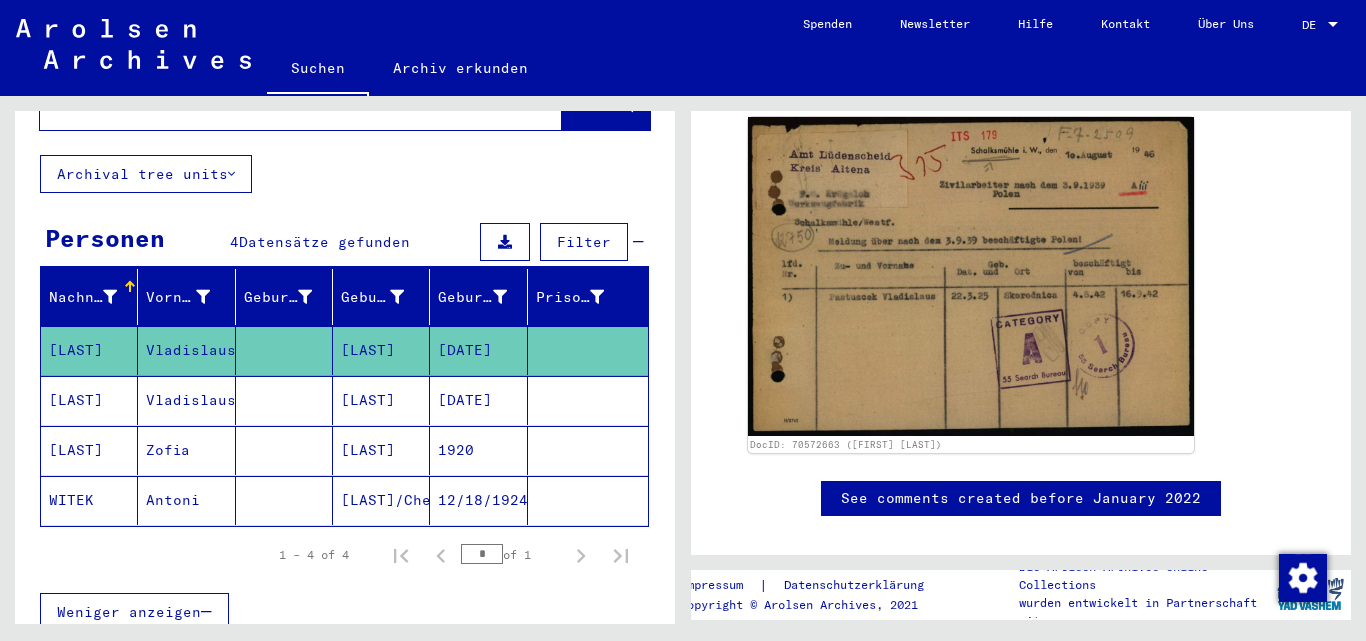 click at bounding box center [588, 450] 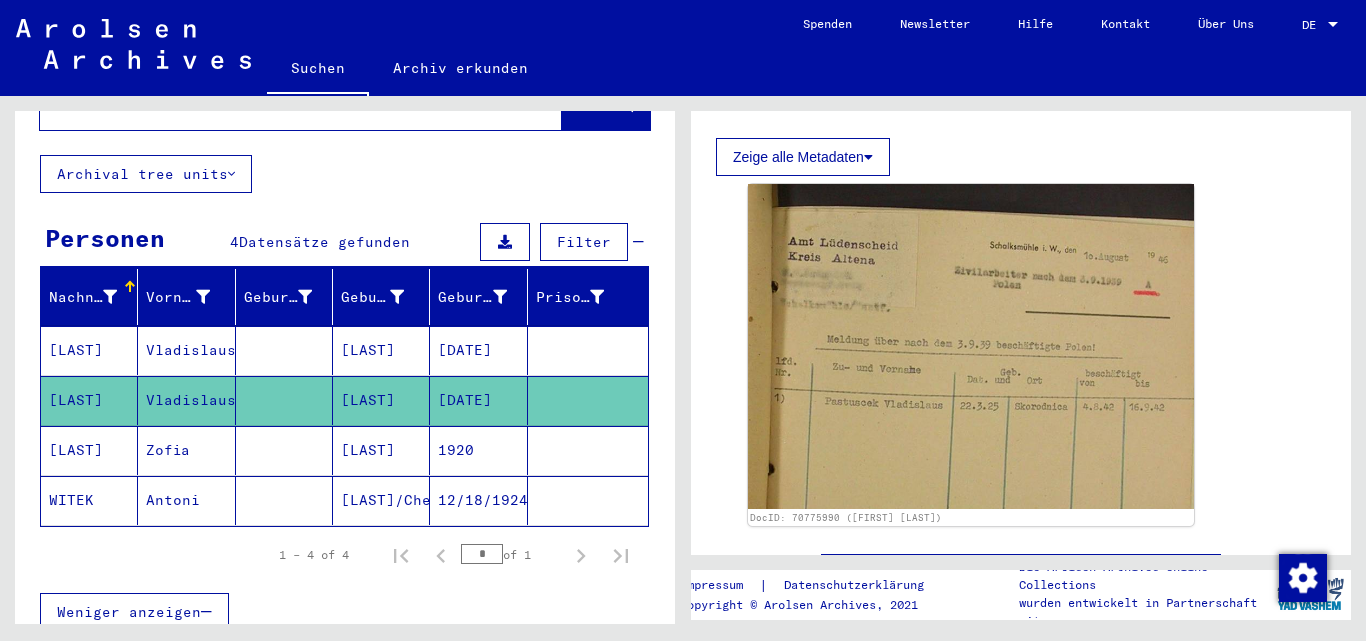 scroll, scrollTop: 600, scrollLeft: 0, axis: vertical 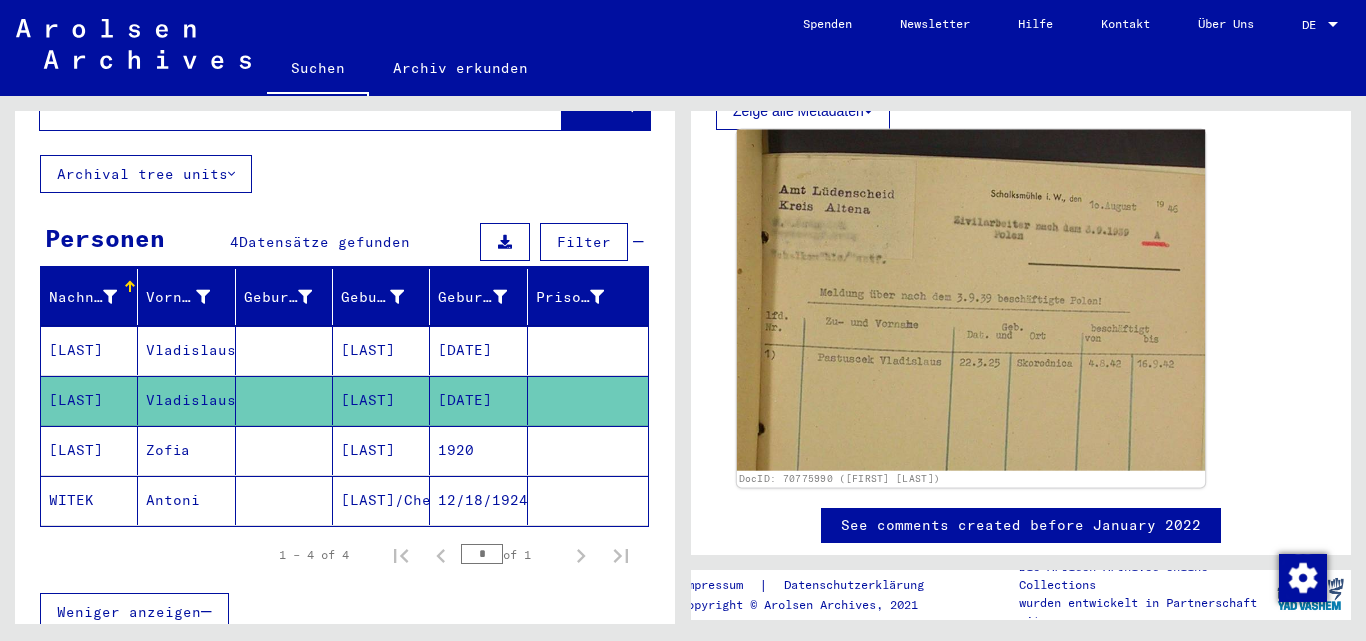 click 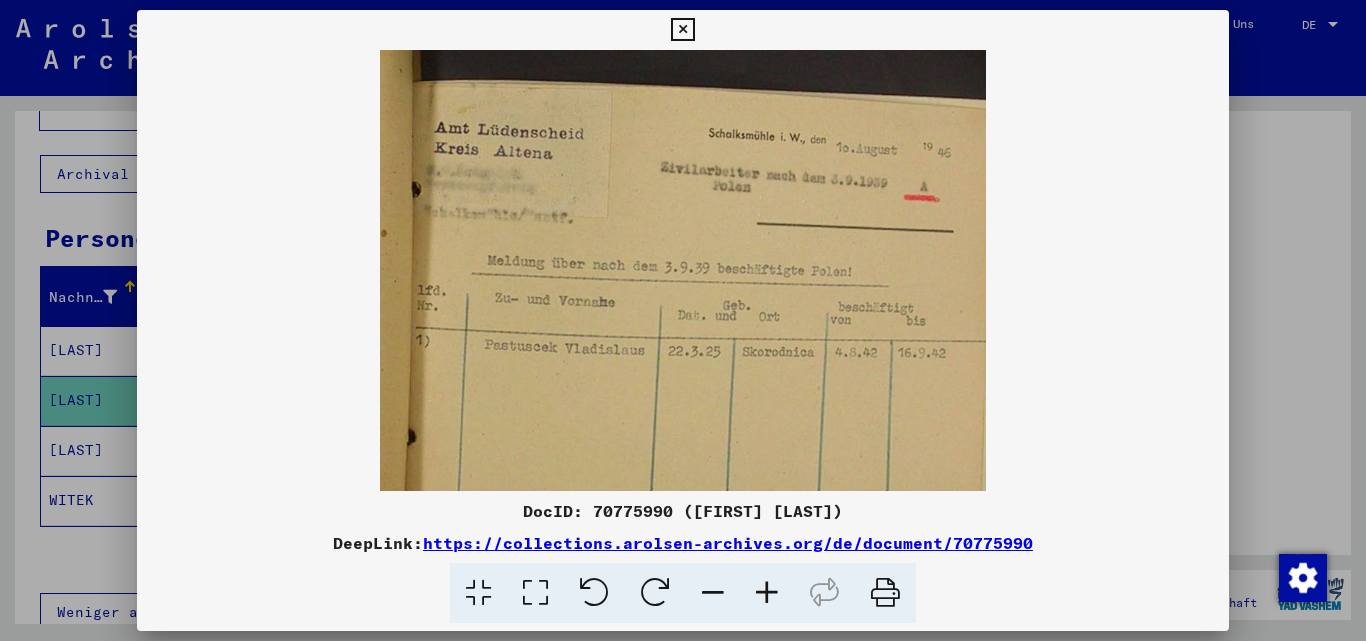 click at bounding box center [683, 320] 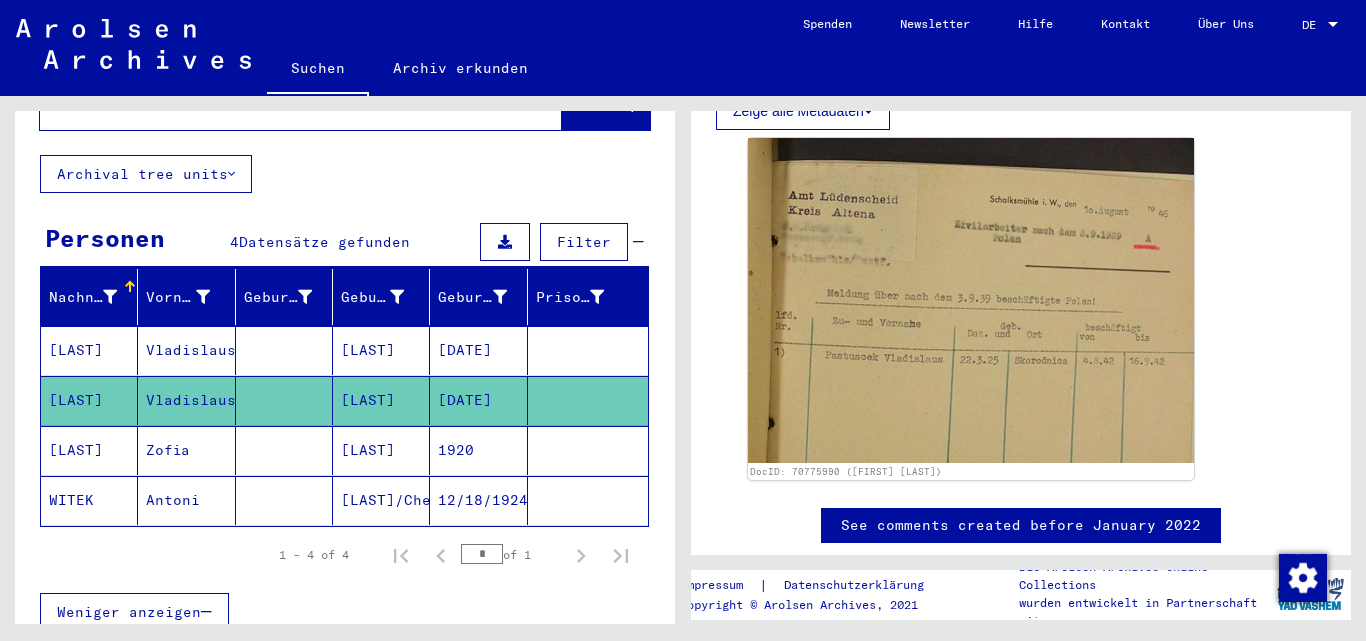 click on "[LAST]" at bounding box center [381, 500] 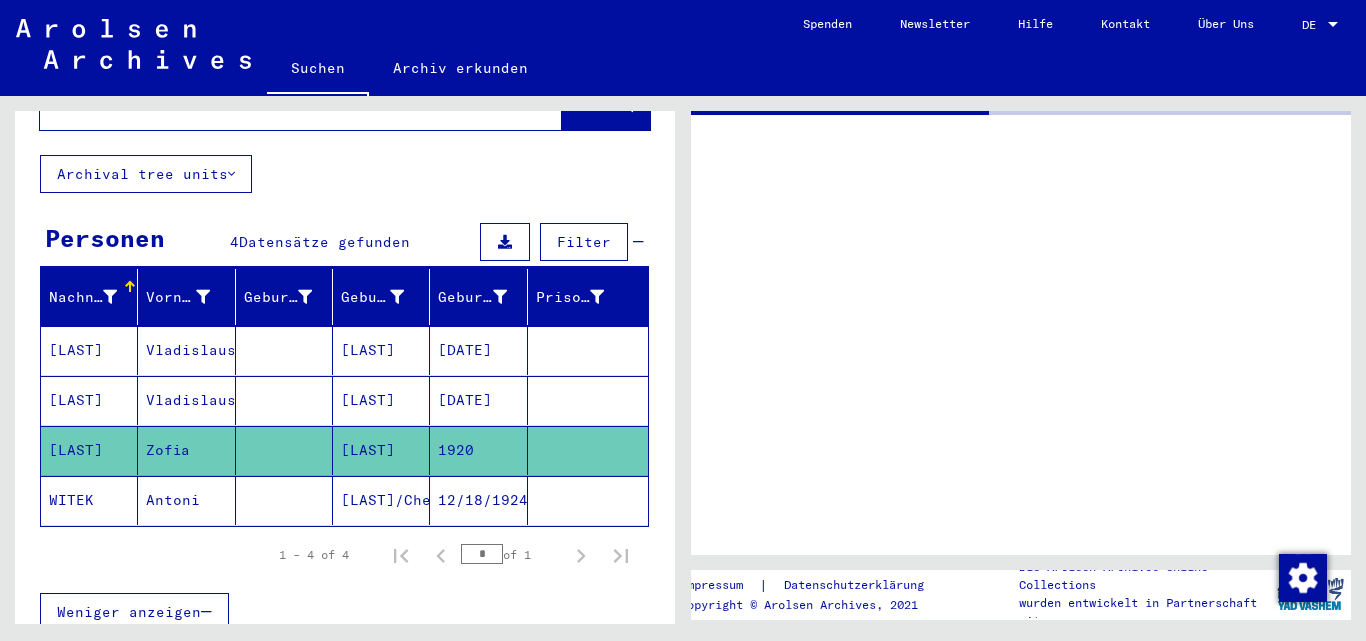 scroll, scrollTop: 0, scrollLeft: 0, axis: both 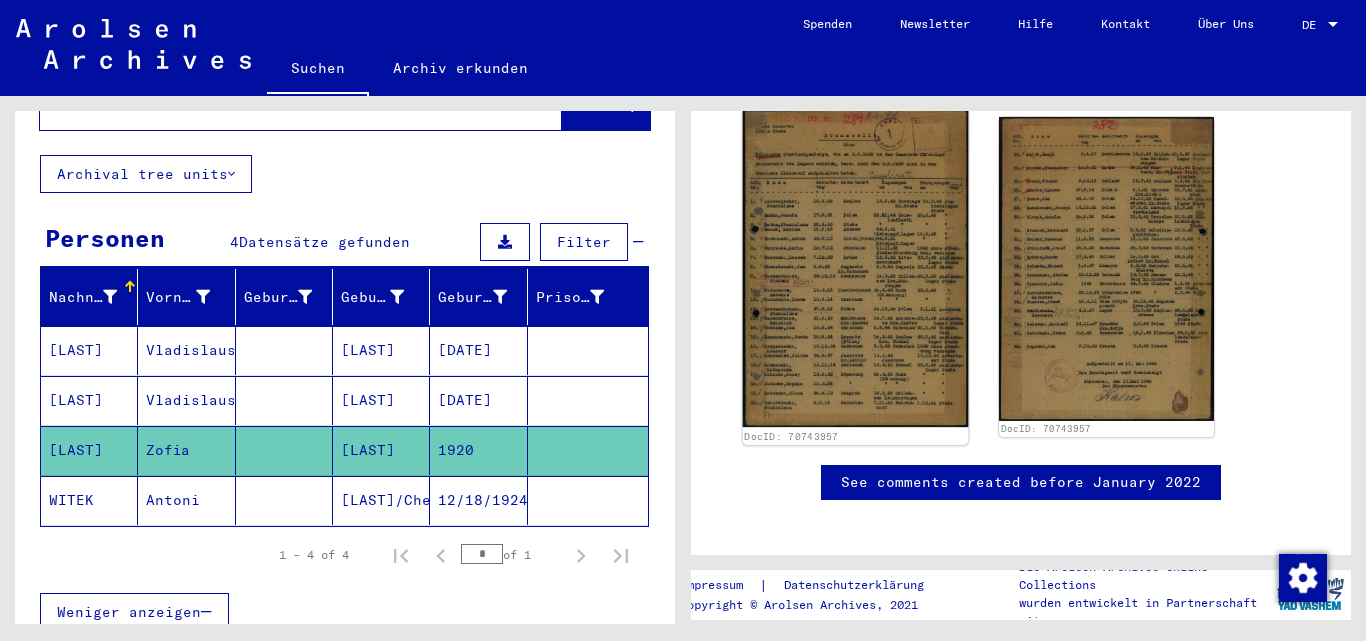 click 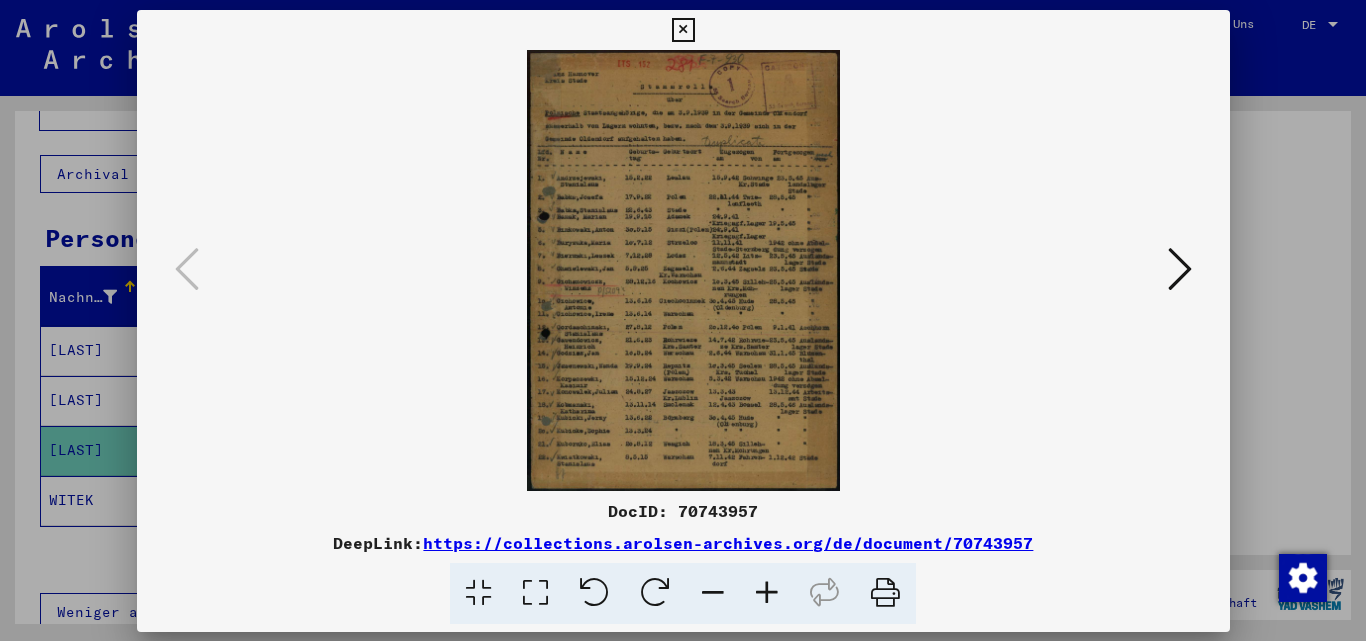 scroll, scrollTop: 399, scrollLeft: 0, axis: vertical 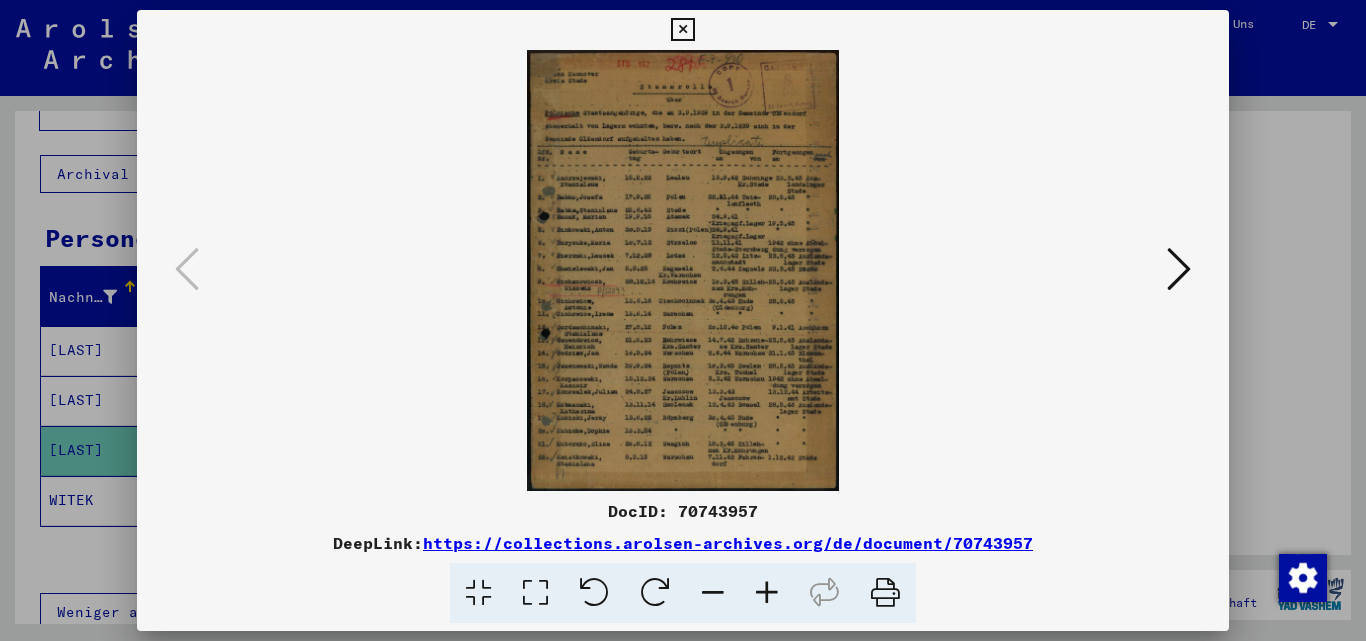 click at bounding box center [767, 593] 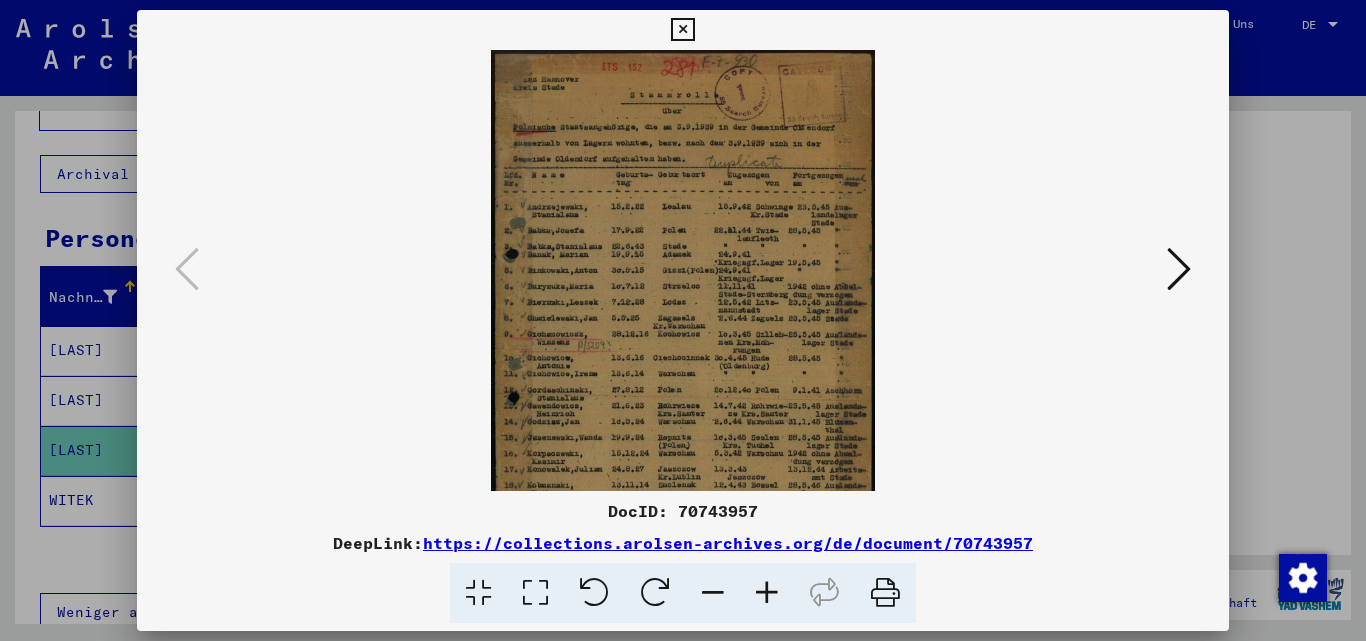 click at bounding box center (767, 593) 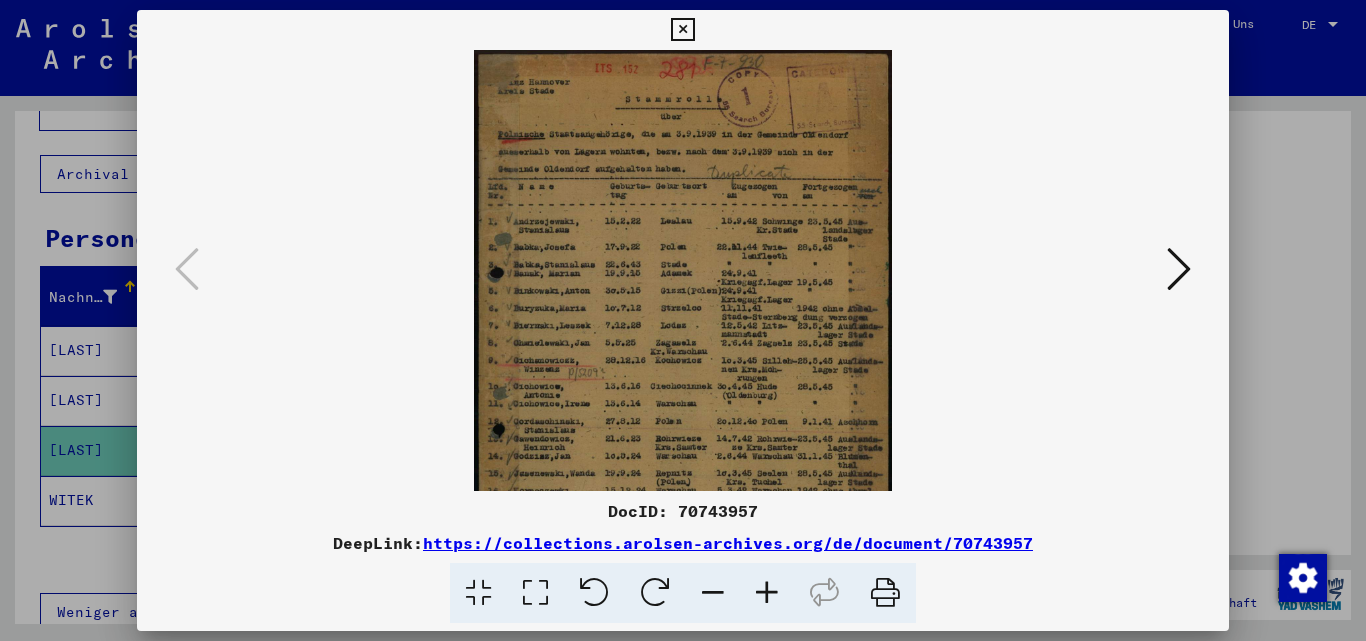 click at bounding box center [767, 593] 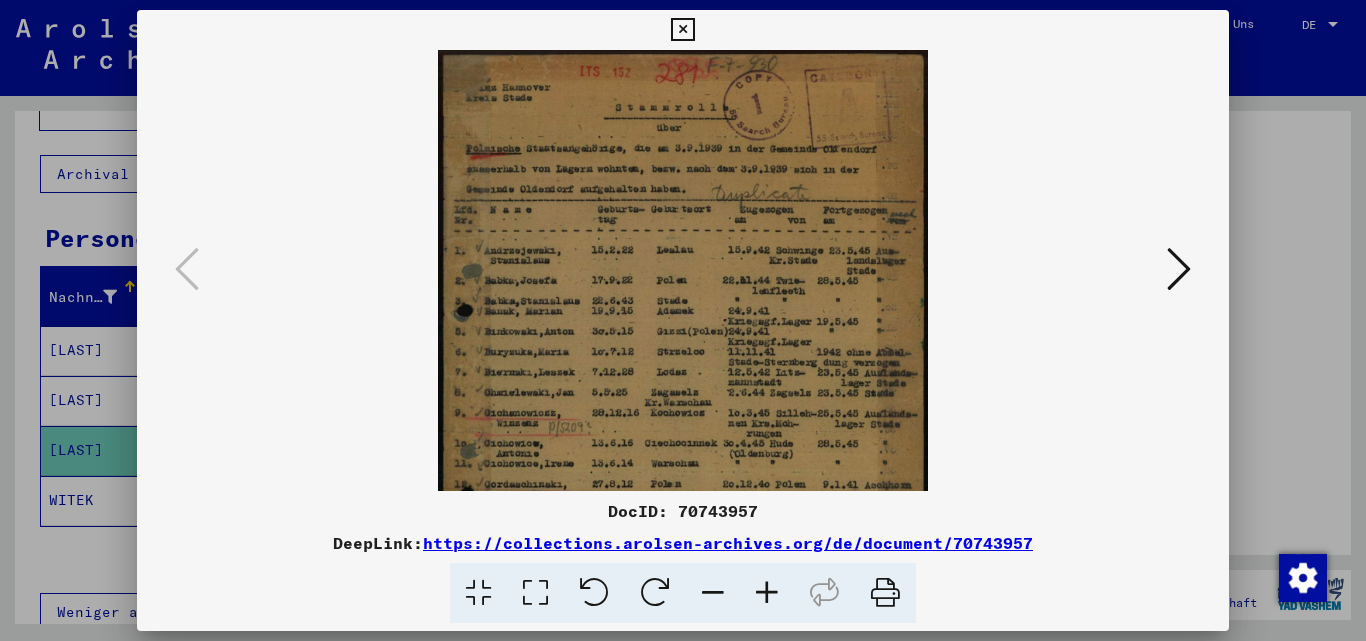 click at bounding box center (767, 593) 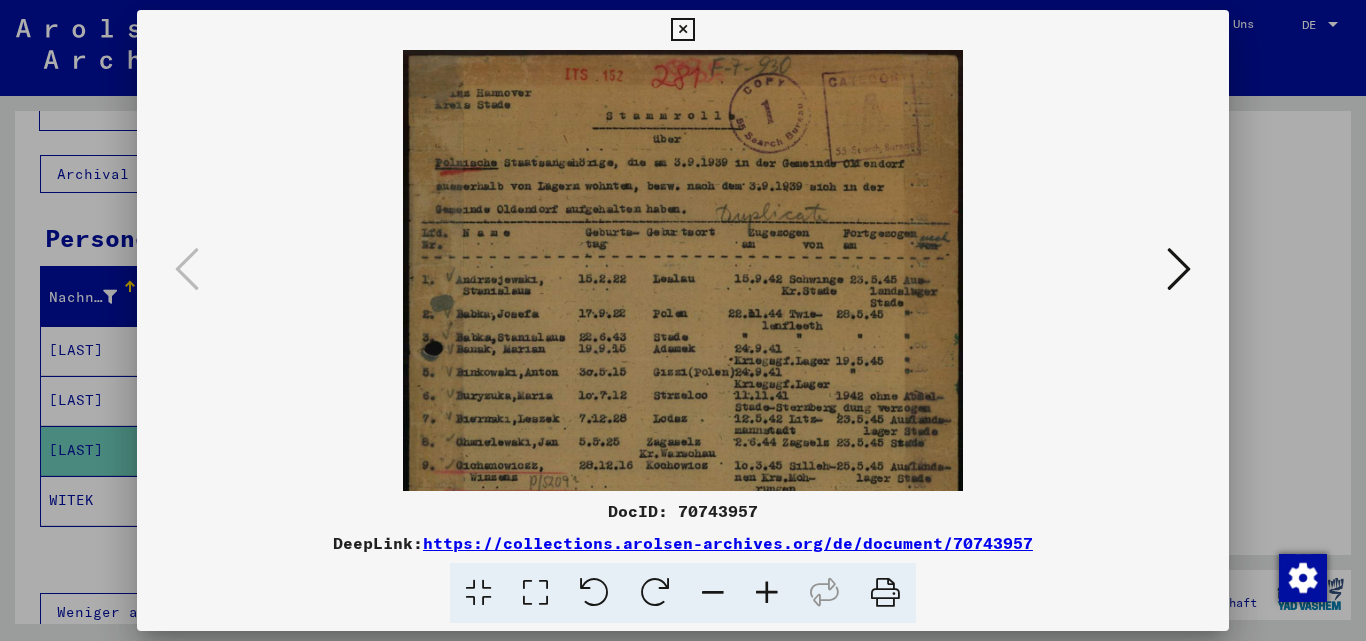 click at bounding box center [767, 593] 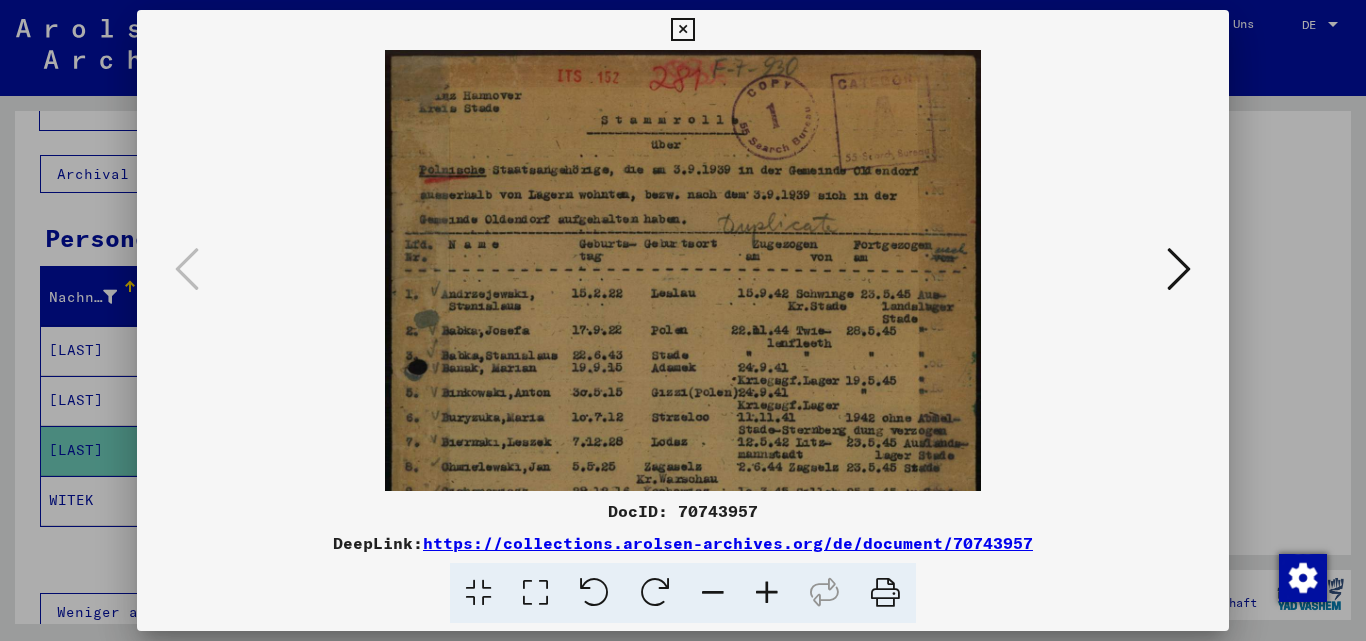 click at bounding box center [767, 593] 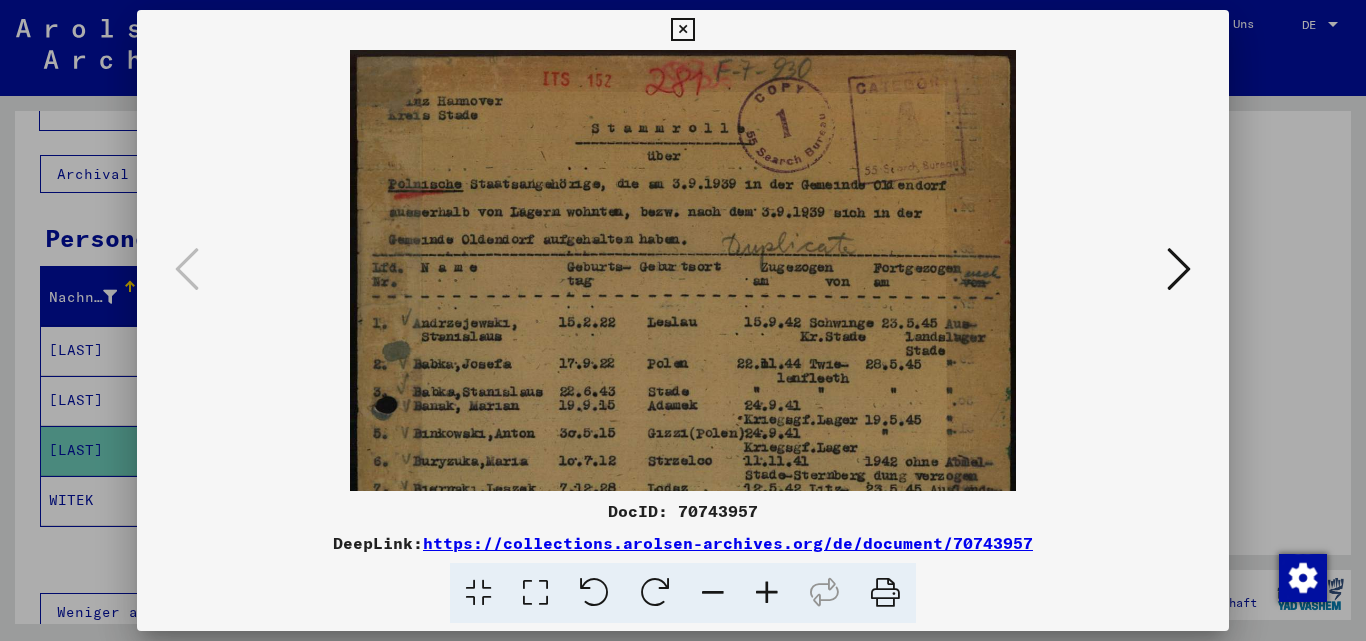 click at bounding box center (767, 593) 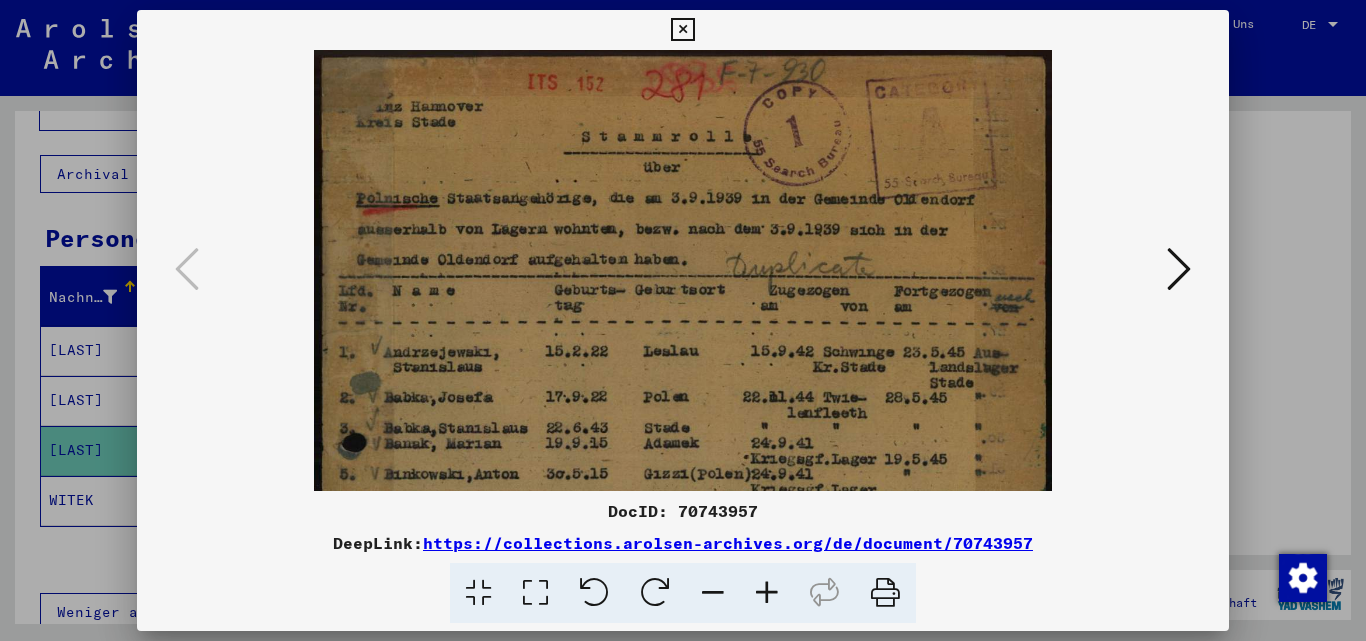 click at bounding box center [767, 593] 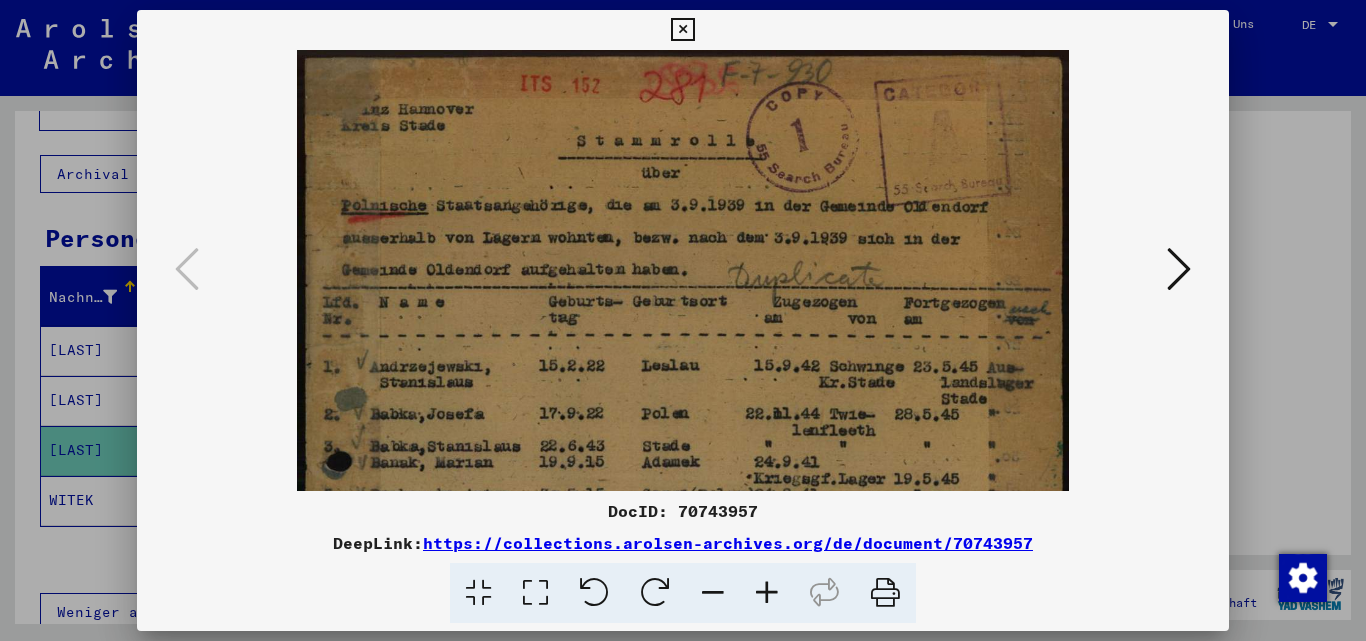 click at bounding box center [767, 593] 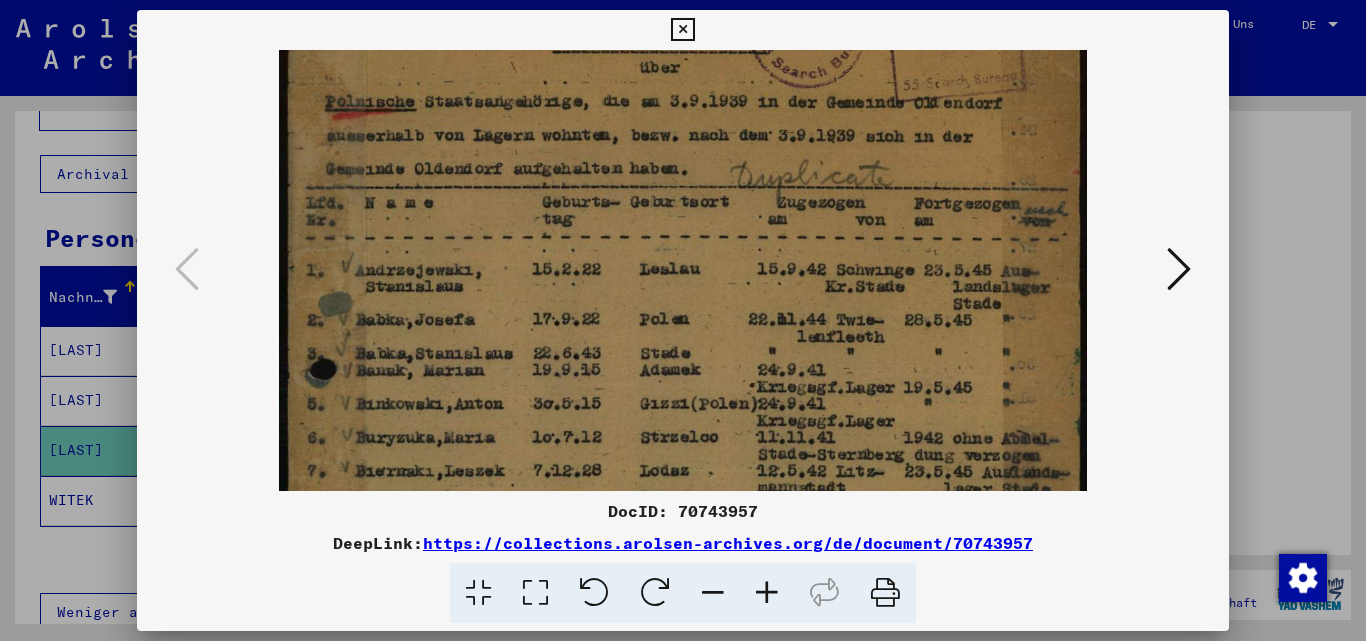 drag, startPoint x: 662, startPoint y: 361, endPoint x: 659, endPoint y: 301, distance: 60.074955 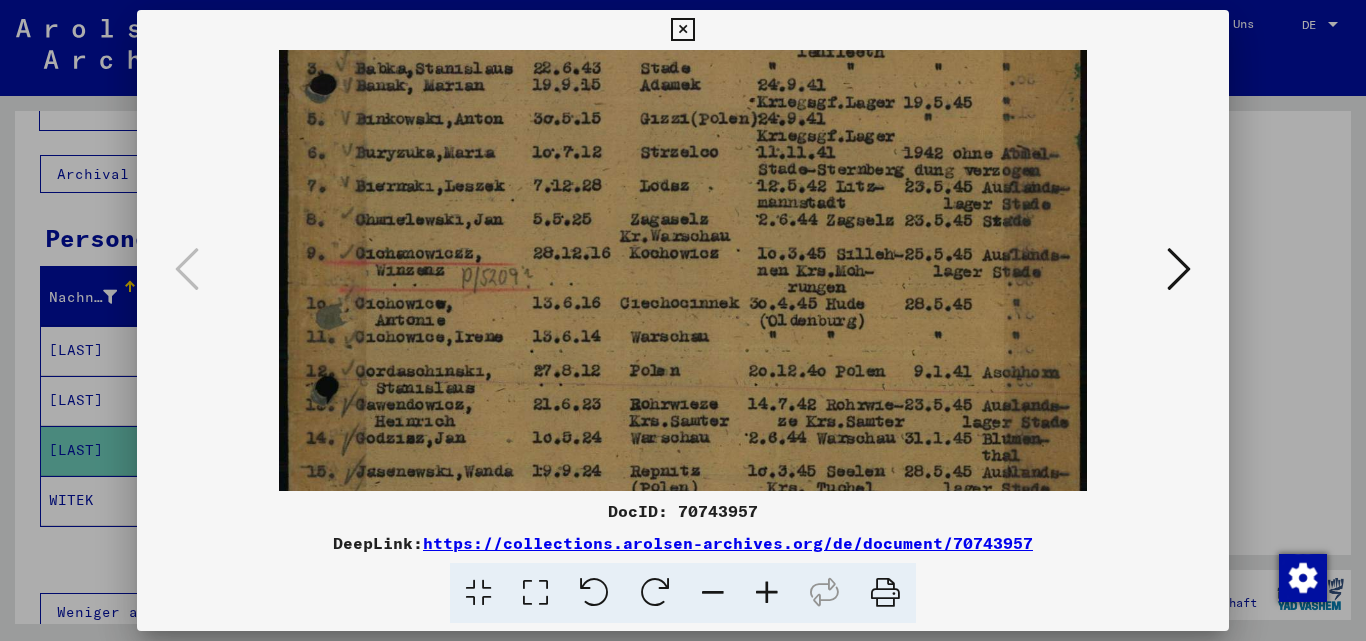 drag, startPoint x: 632, startPoint y: 439, endPoint x: 574, endPoint y: 143, distance: 301.6289 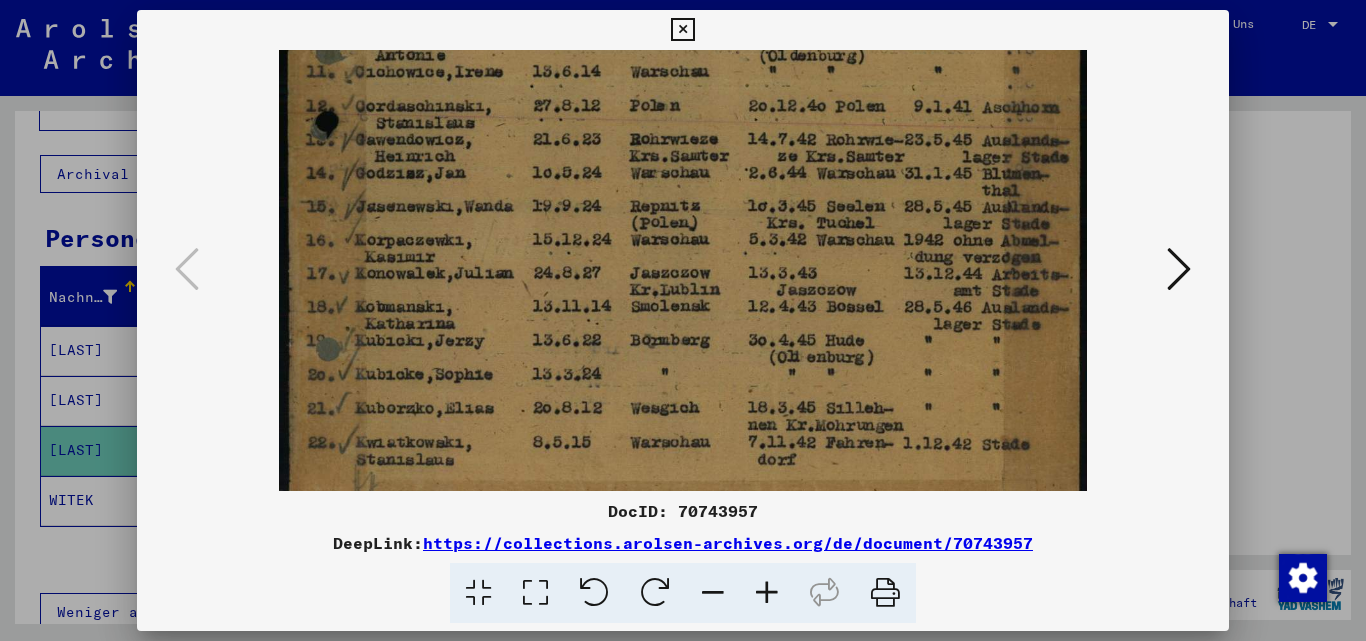 drag, startPoint x: 552, startPoint y: 420, endPoint x: 549, endPoint y: 165, distance: 255.01764 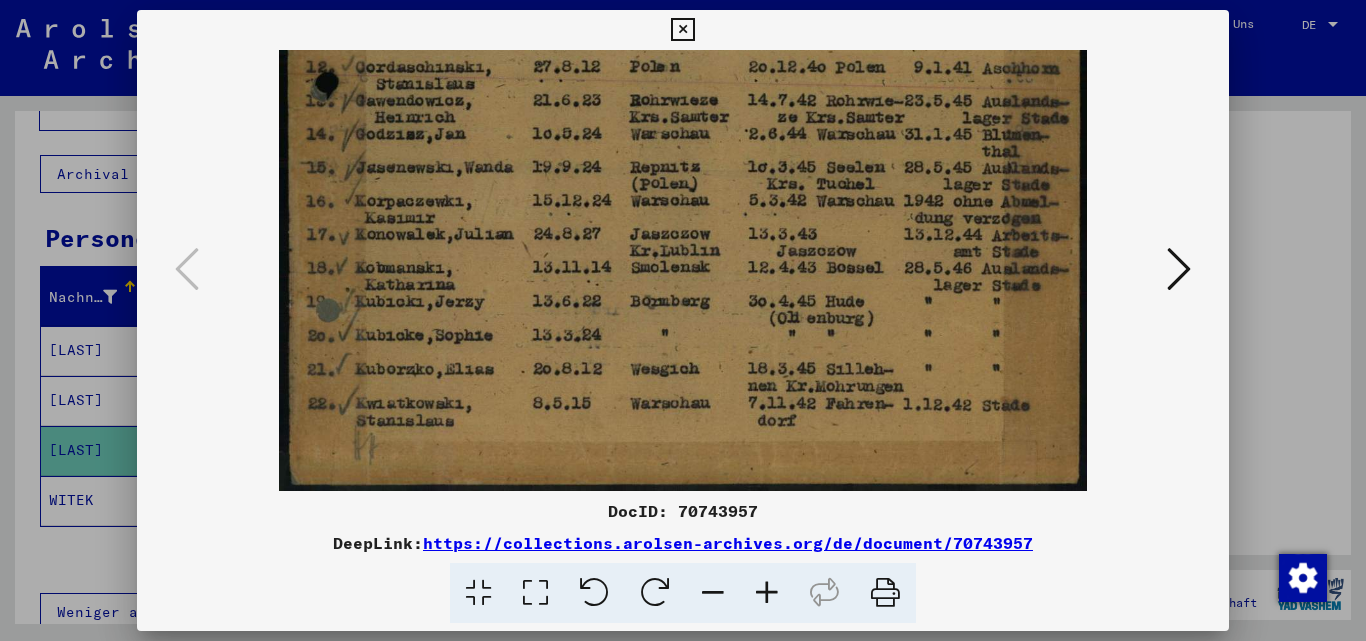 drag, startPoint x: 530, startPoint y: 342, endPoint x: 531, endPoint y: 164, distance: 178.0028 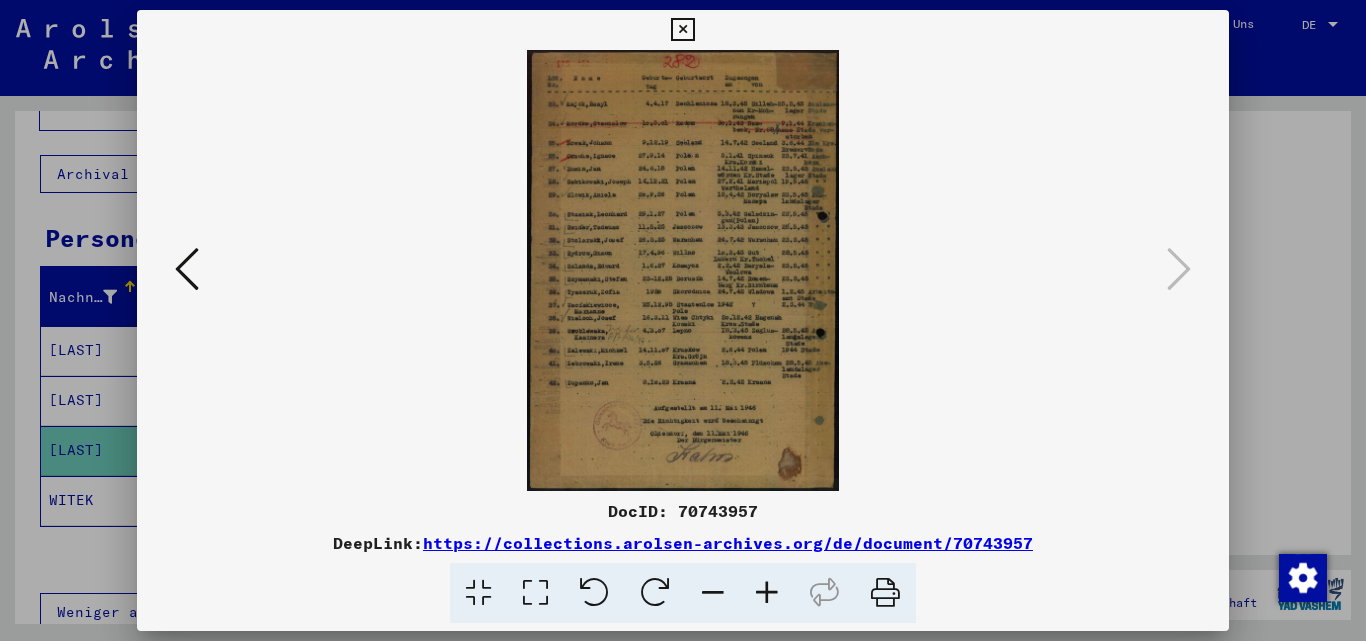 scroll, scrollTop: 0, scrollLeft: 0, axis: both 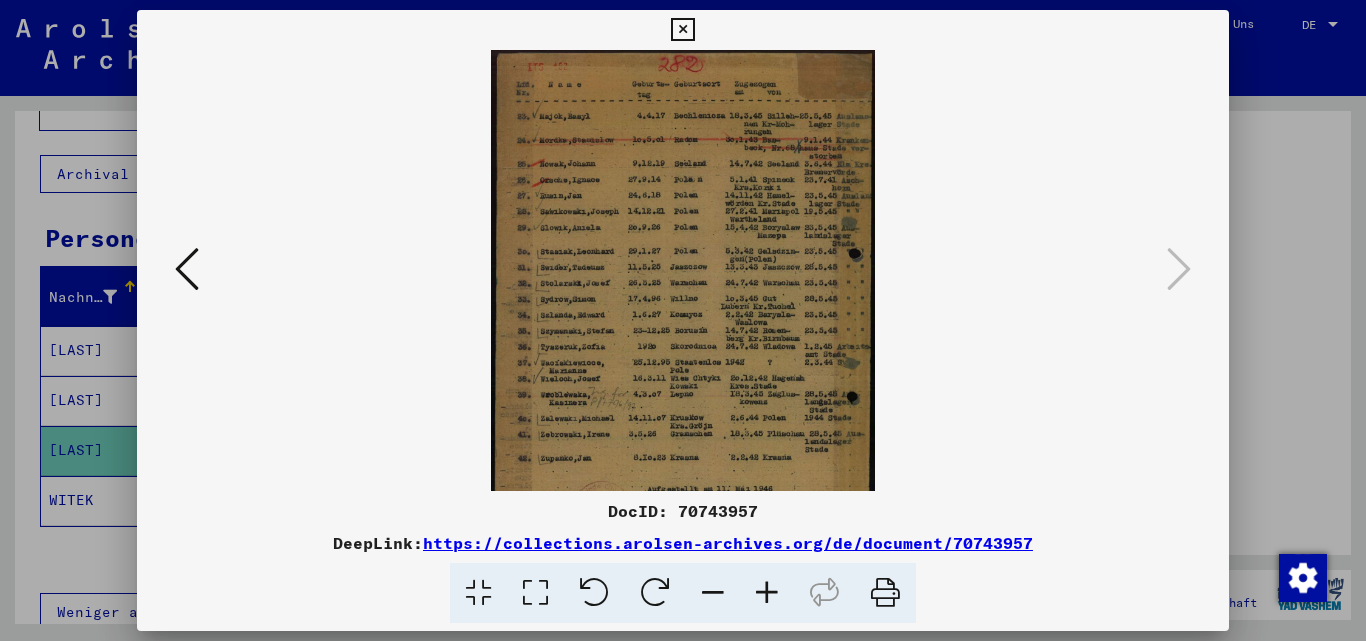 click at bounding box center (767, 593) 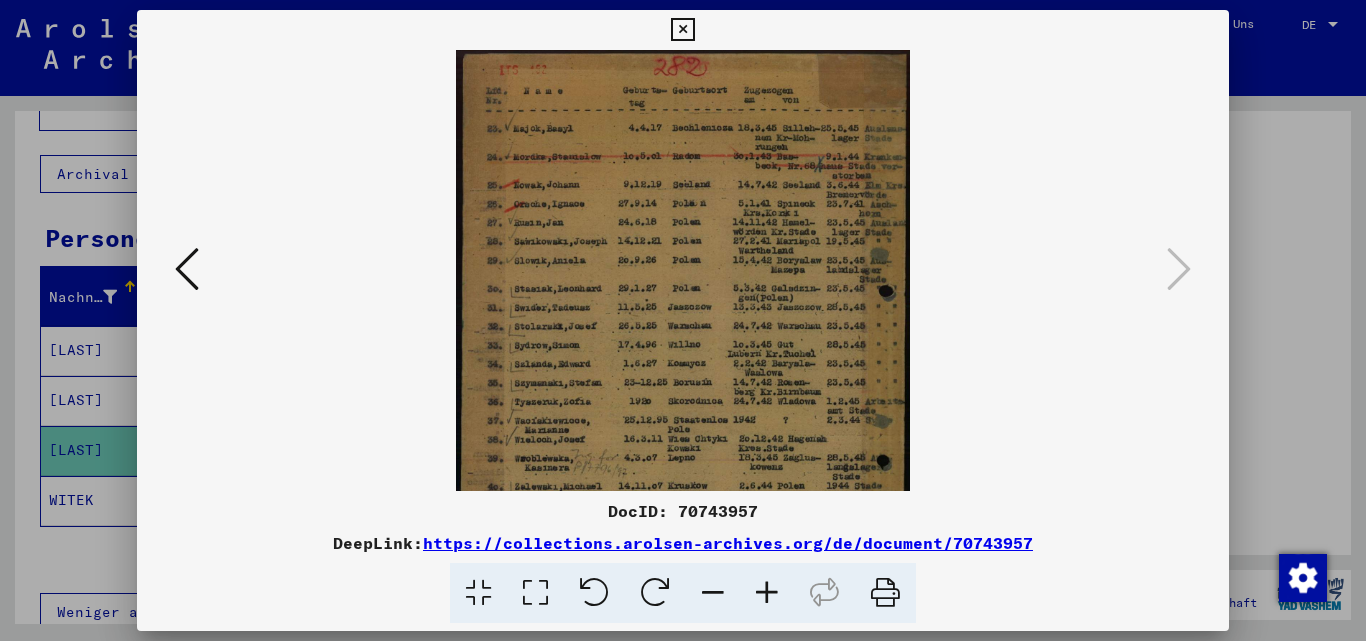 click at bounding box center [767, 593] 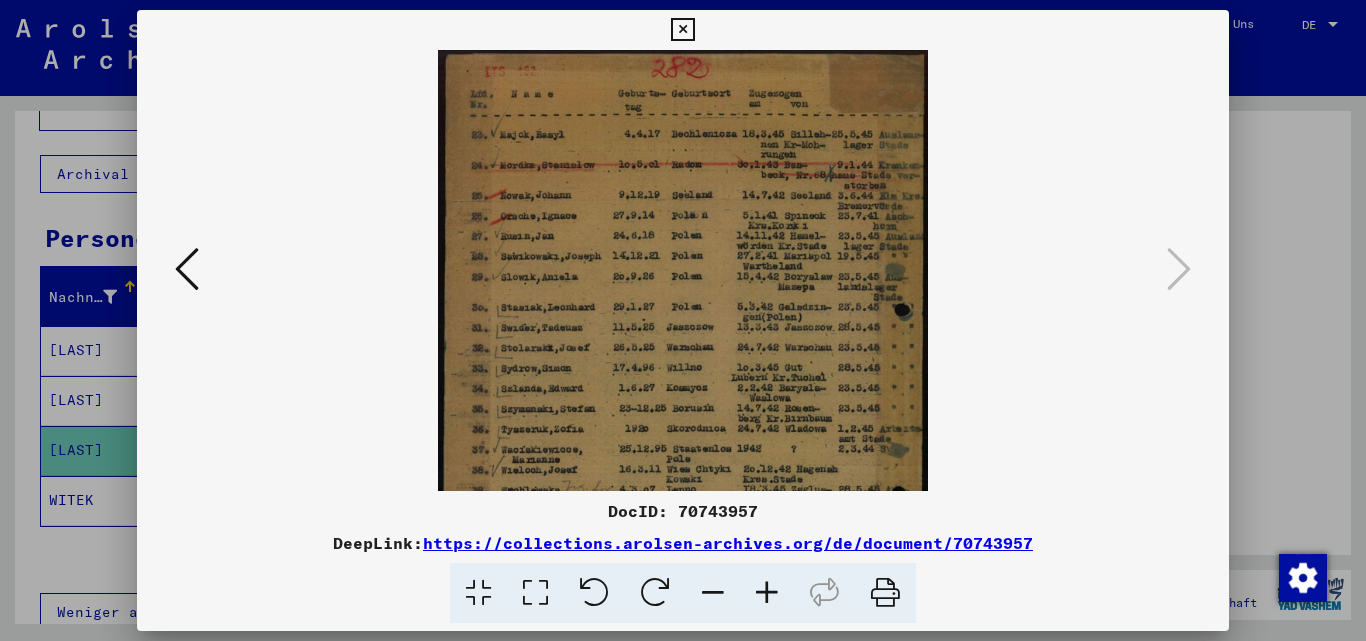 click at bounding box center (767, 593) 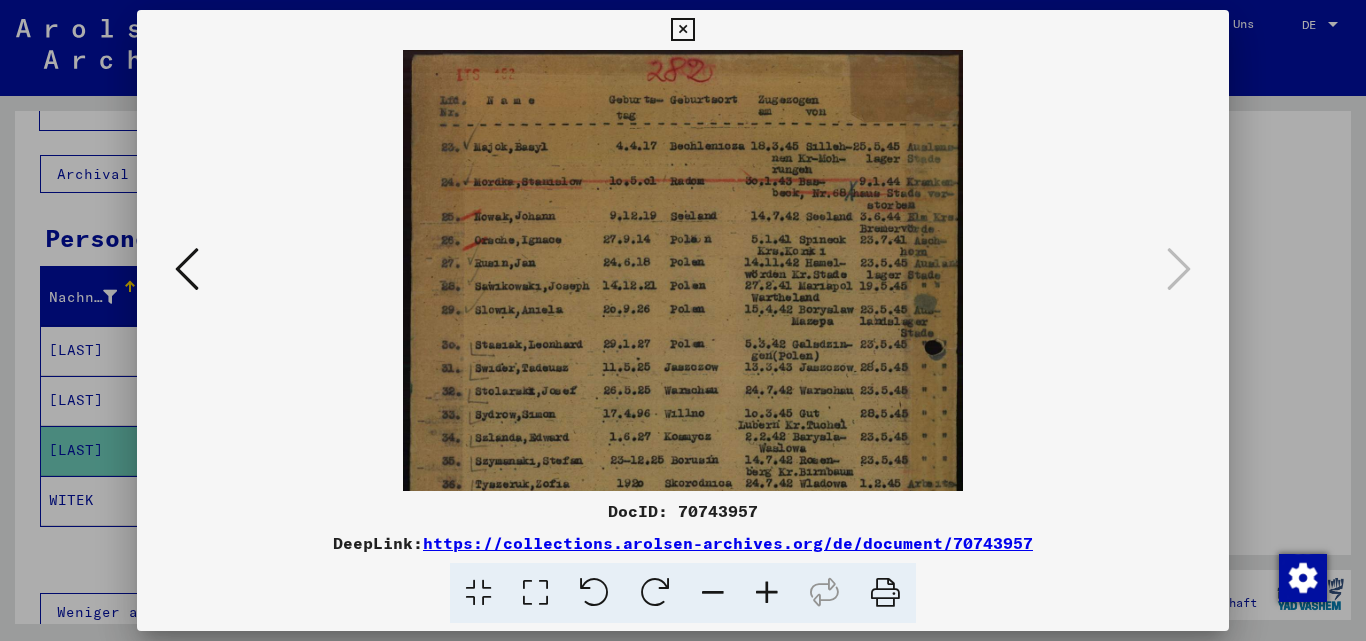 click at bounding box center [767, 593] 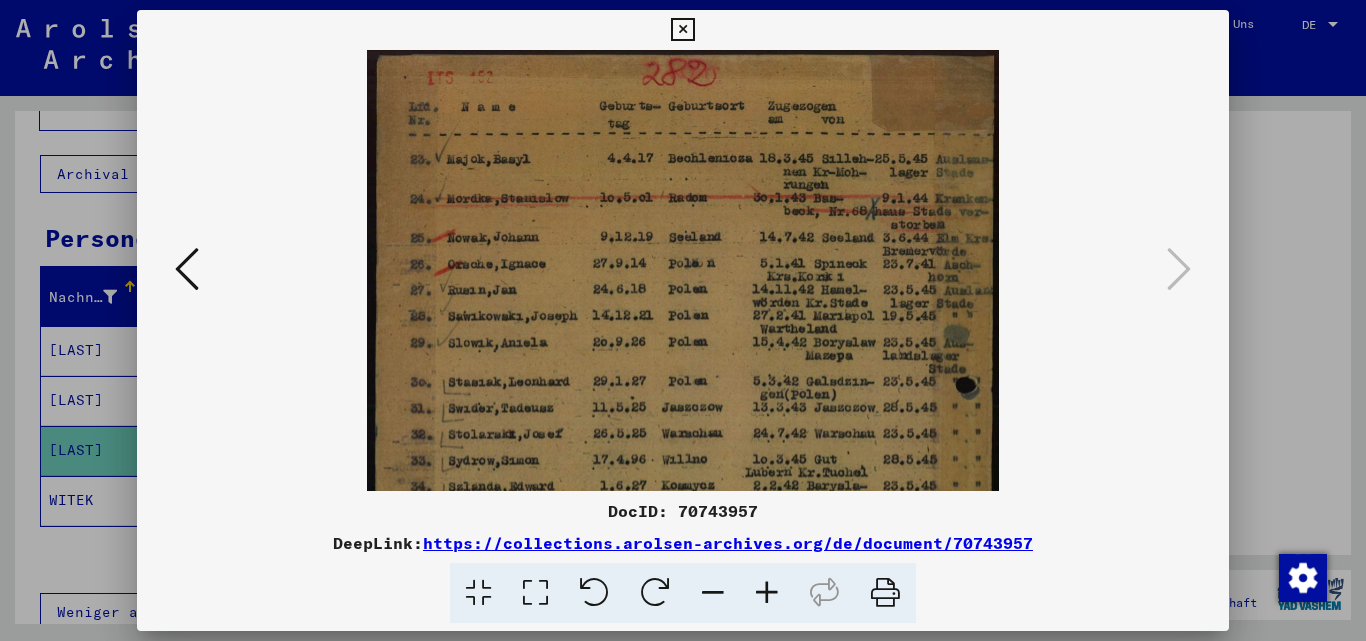 click at bounding box center (767, 593) 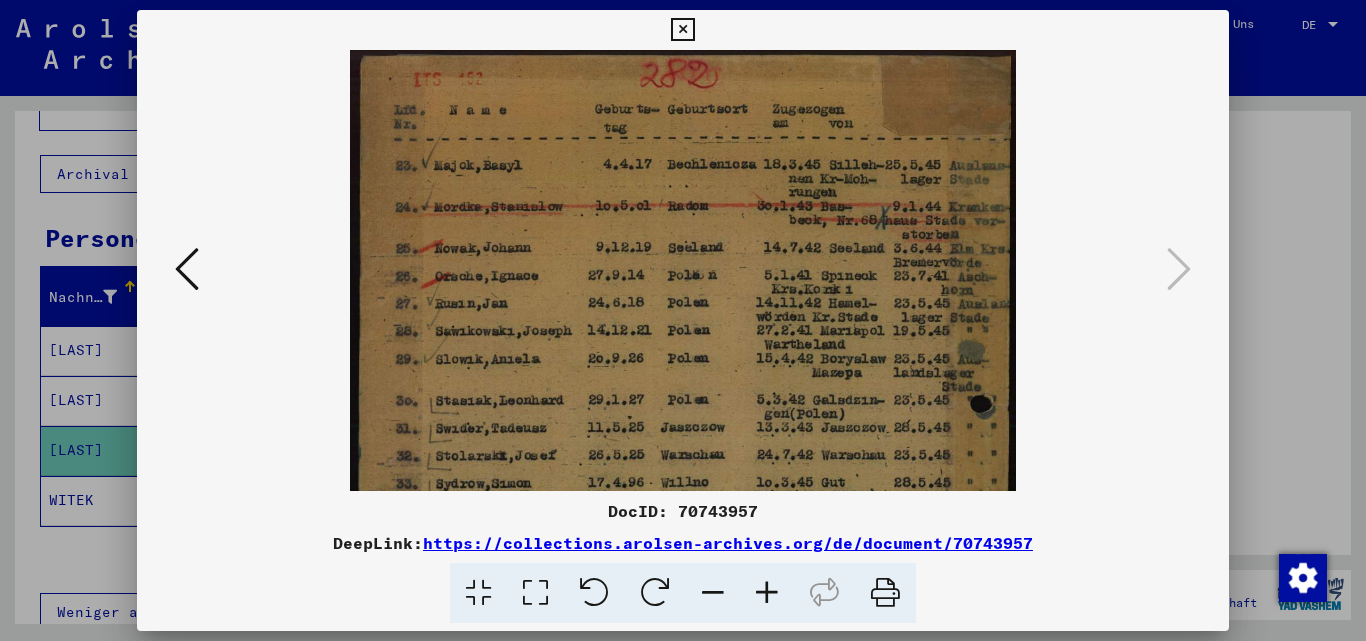 click at bounding box center (767, 593) 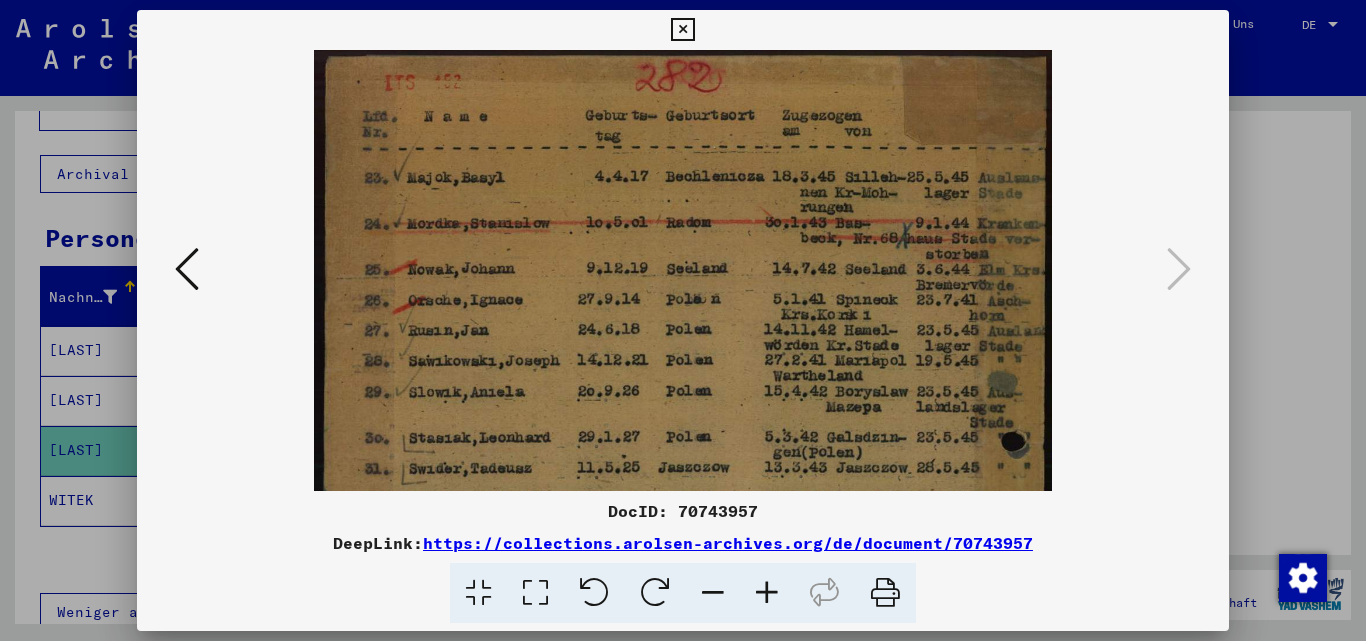 click at bounding box center [767, 593] 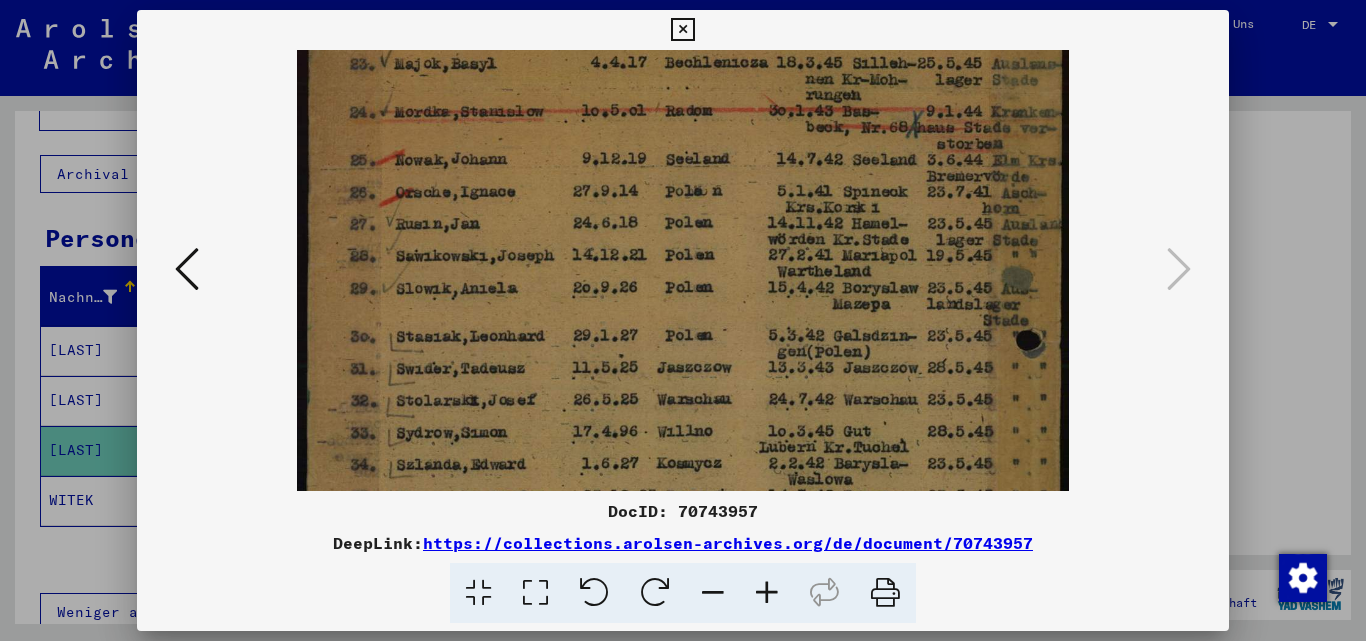 scroll, scrollTop: 141, scrollLeft: 0, axis: vertical 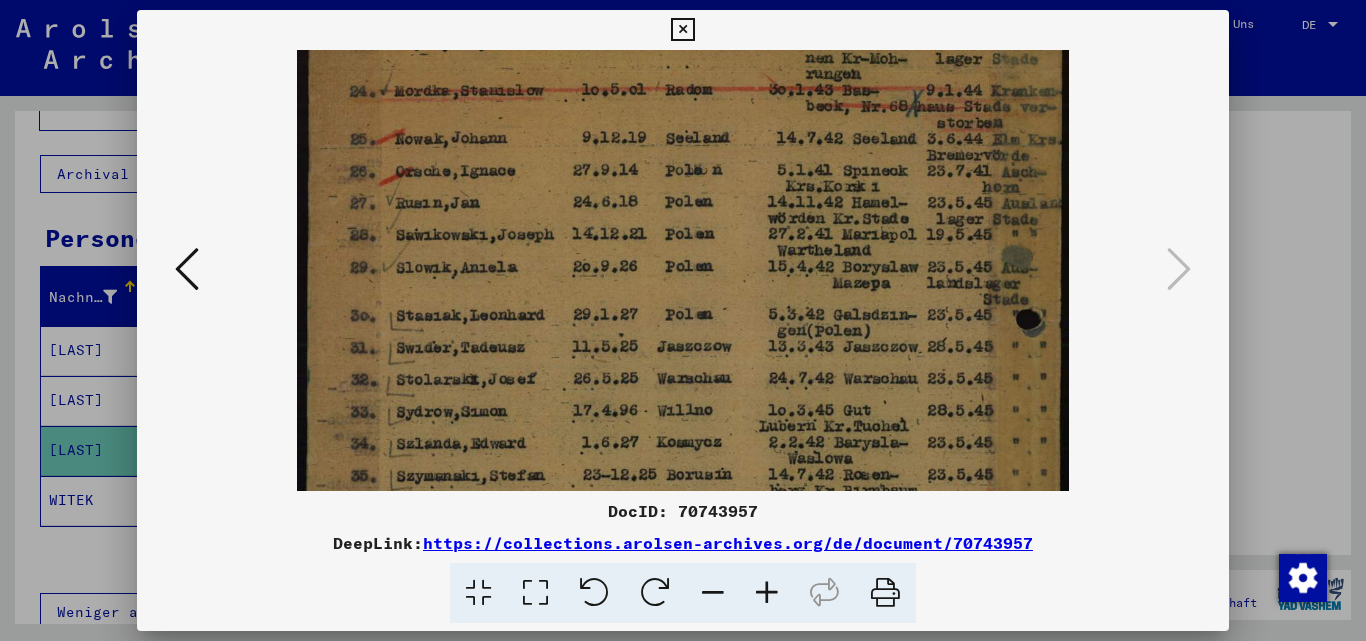 drag, startPoint x: 731, startPoint y: 409, endPoint x: 703, endPoint y: 268, distance: 143.75327 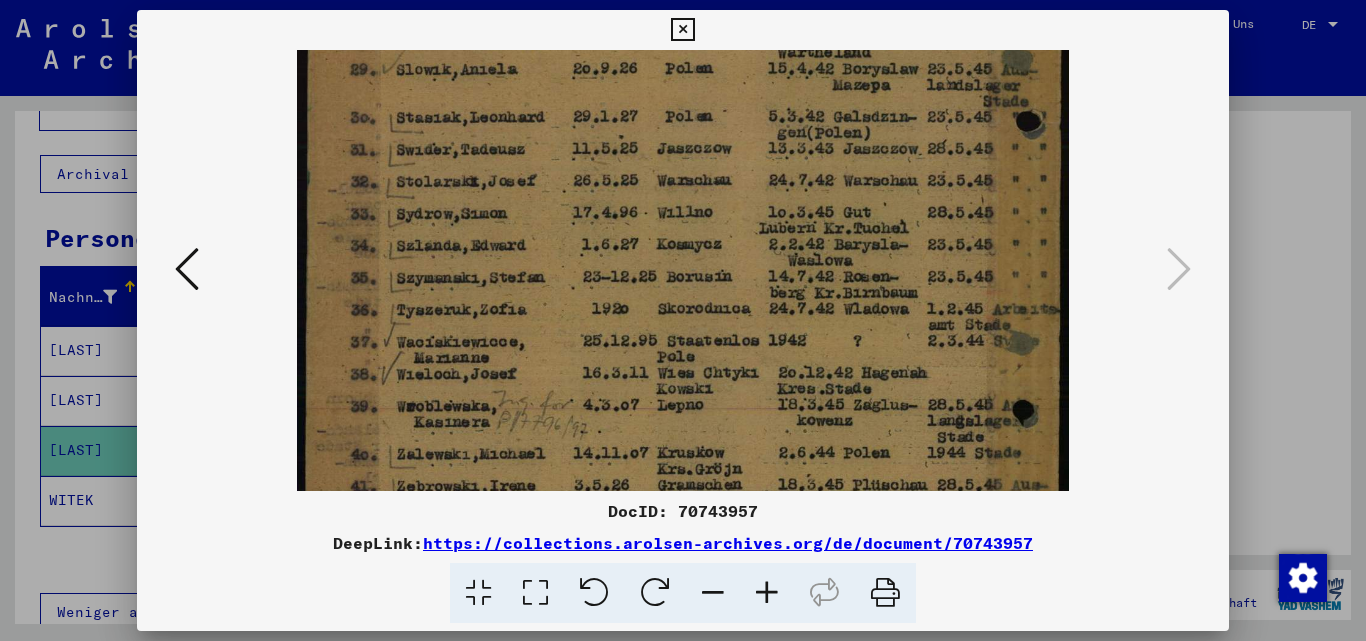 scroll, scrollTop: 366, scrollLeft: 0, axis: vertical 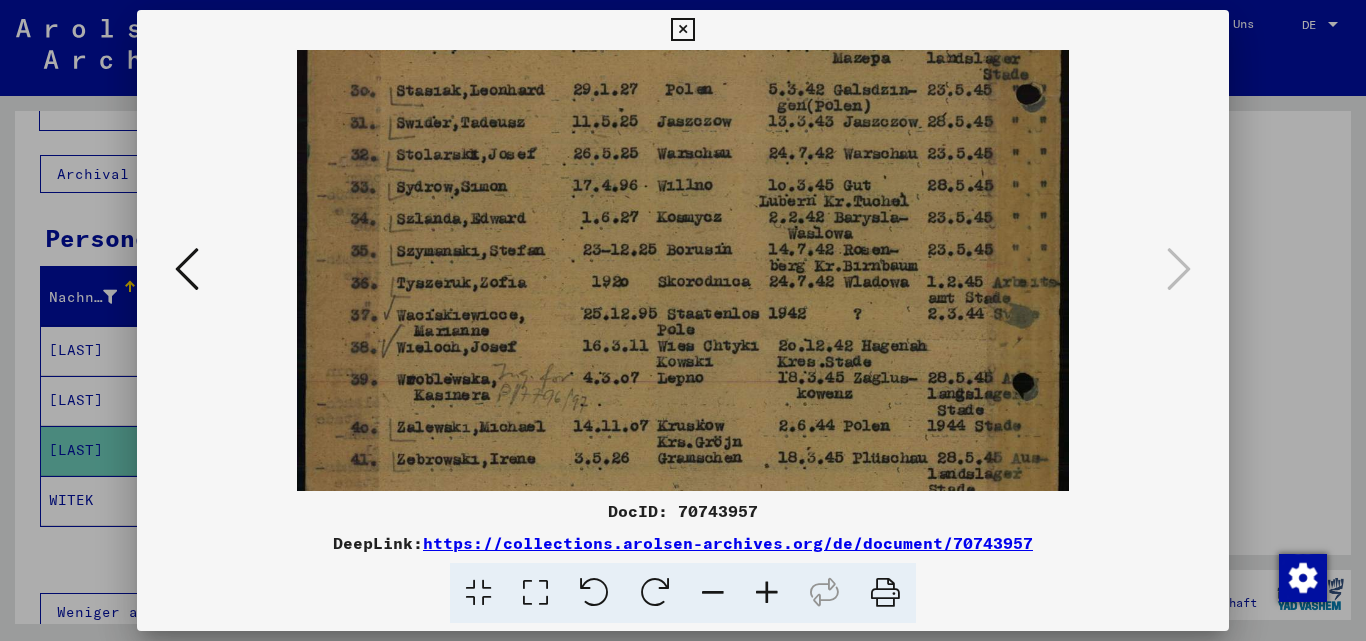 drag, startPoint x: 649, startPoint y: 409, endPoint x: 600, endPoint y: 184, distance: 230.27374 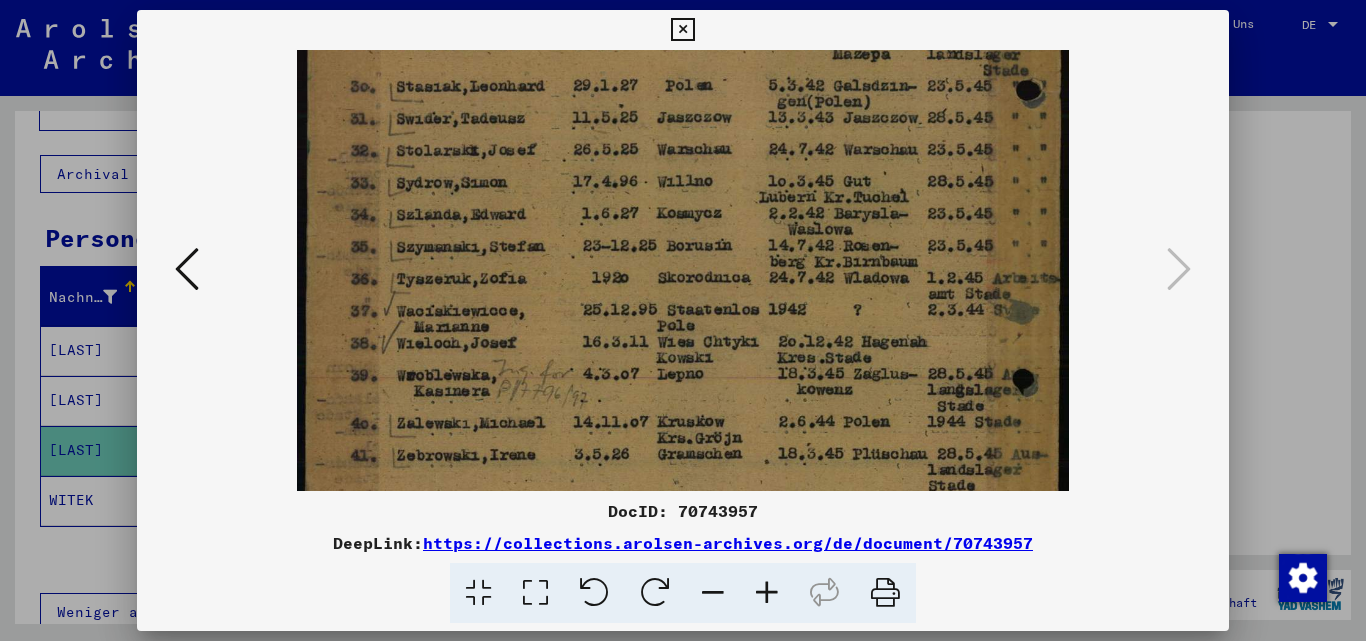 scroll, scrollTop: 371, scrollLeft: 0, axis: vertical 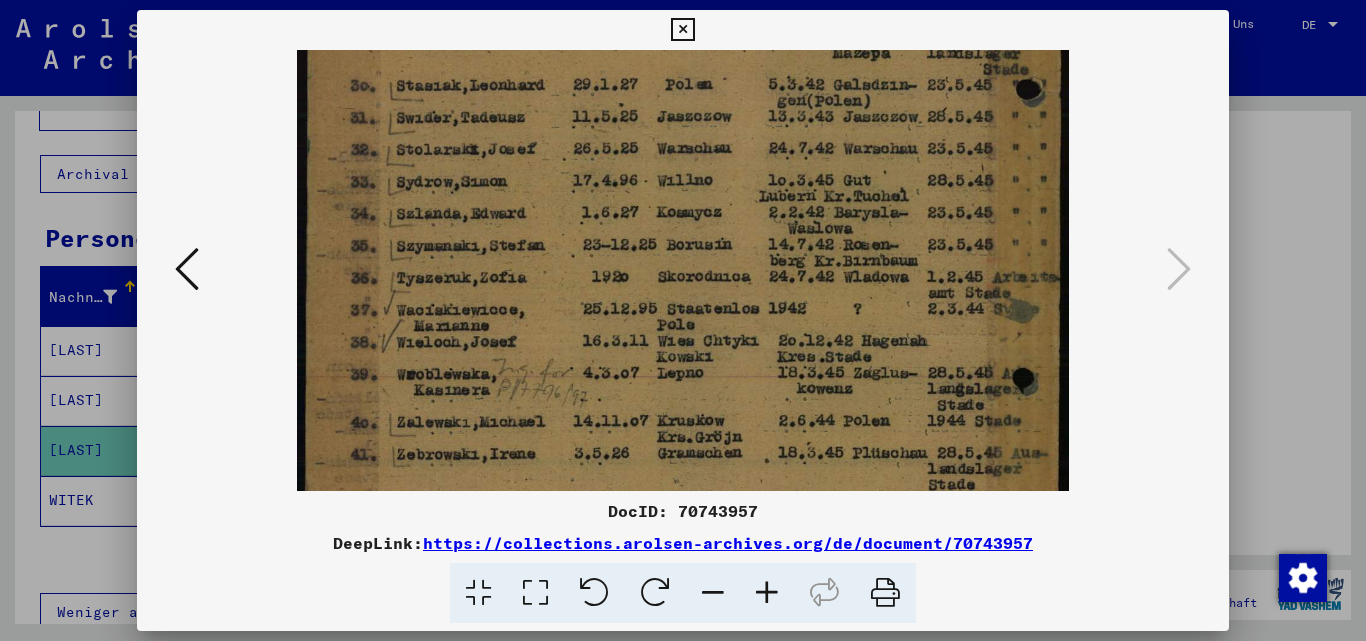 drag, startPoint x: 803, startPoint y: 300, endPoint x: 782, endPoint y: 296, distance: 21.377558 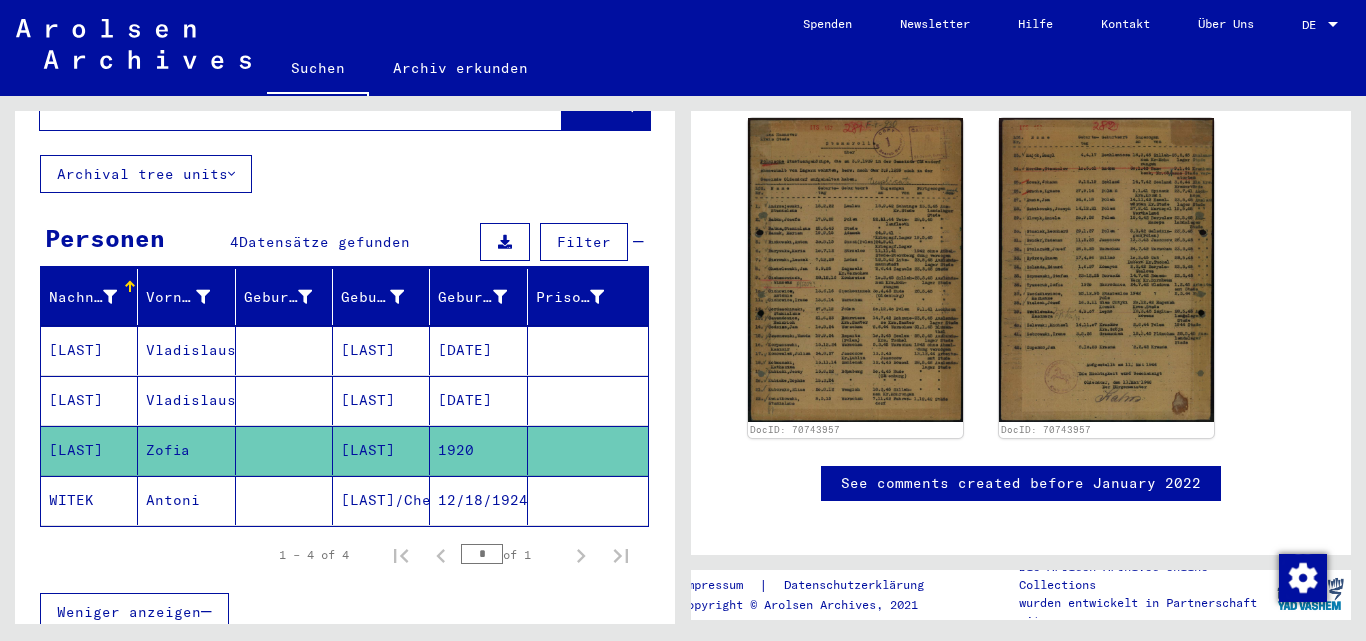 click on "12/18/1924" 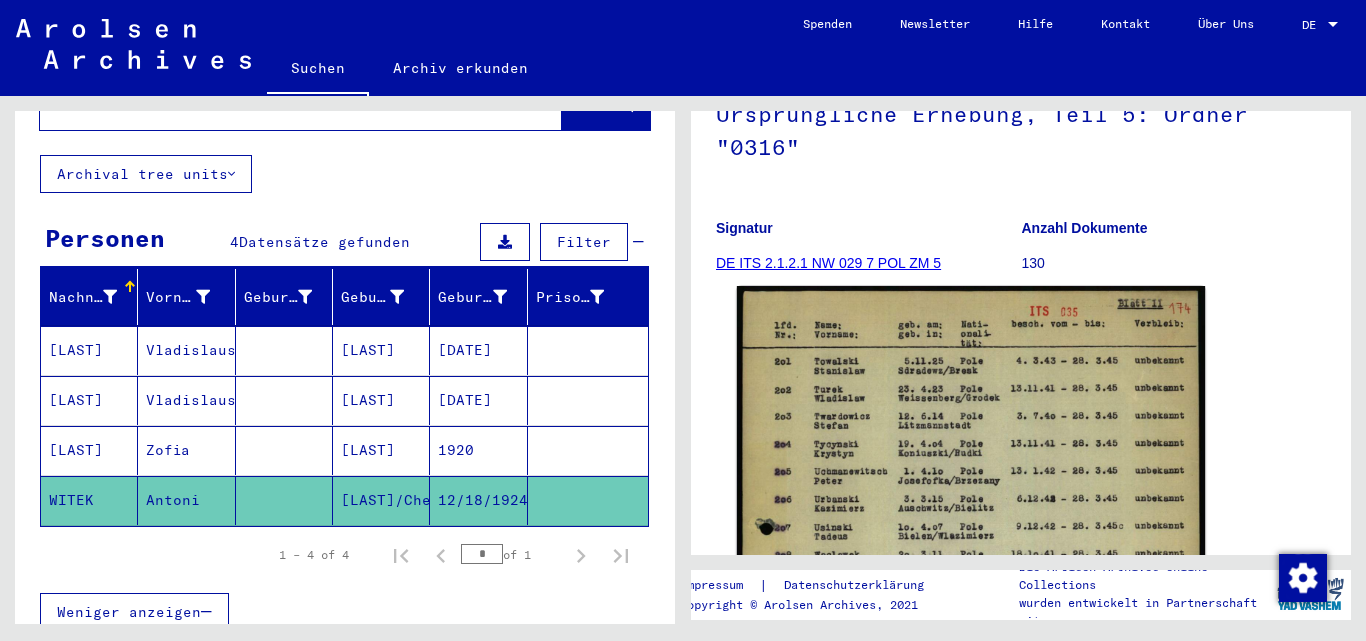 scroll, scrollTop: 300, scrollLeft: 0, axis: vertical 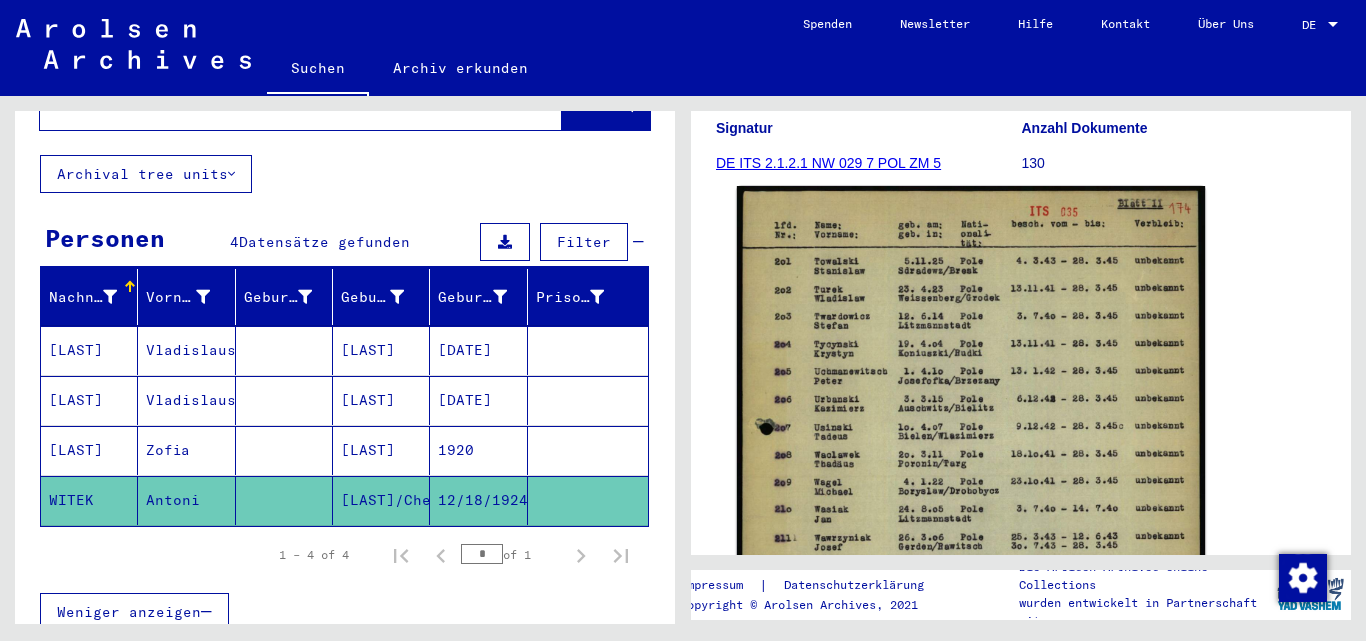 click 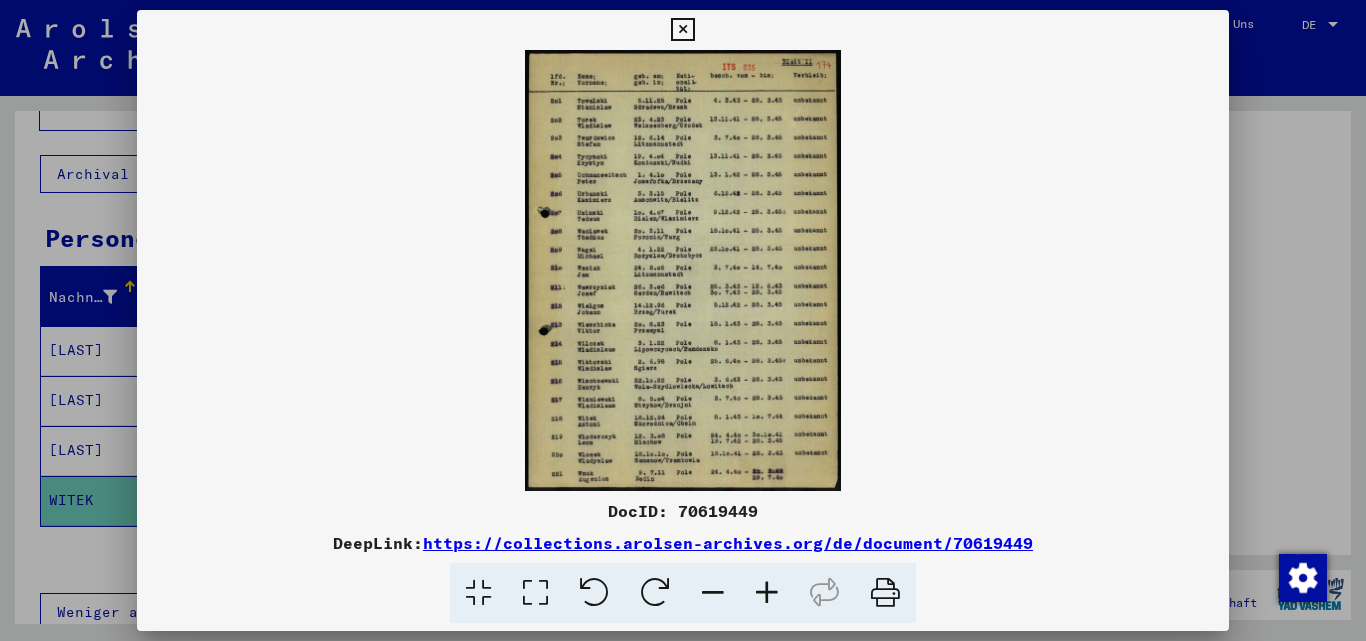 click at bounding box center [767, 593] 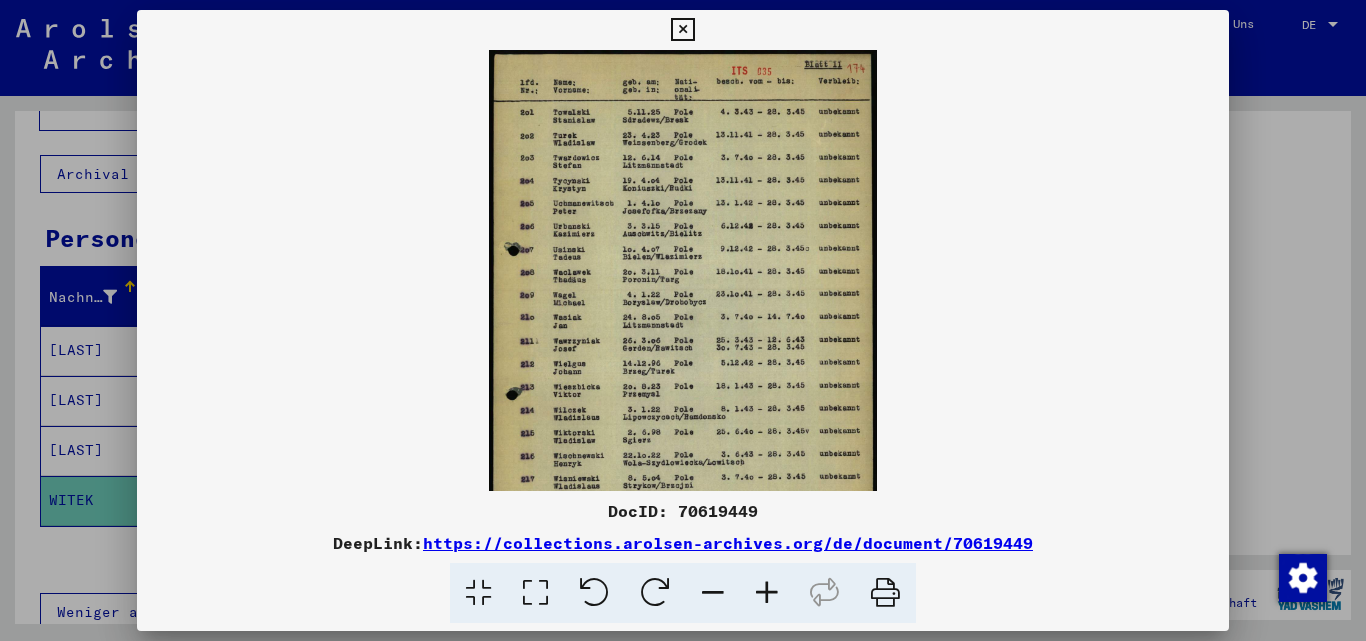 click at bounding box center (767, 593) 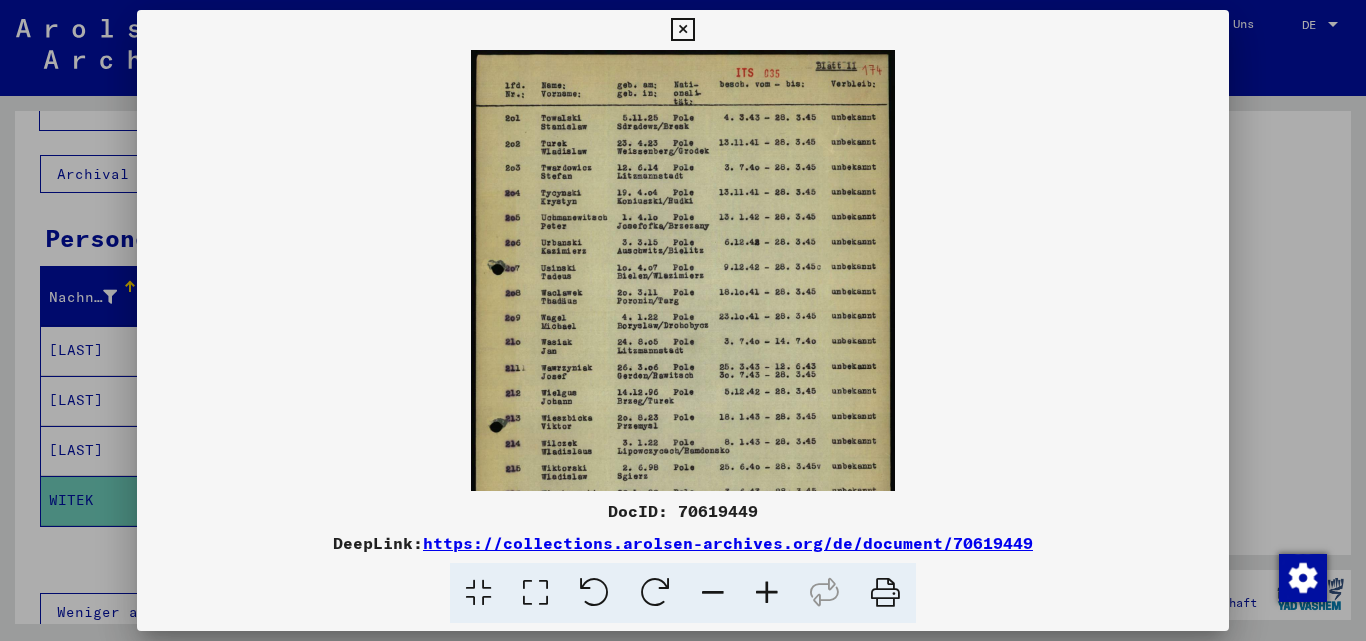 click at bounding box center [767, 593] 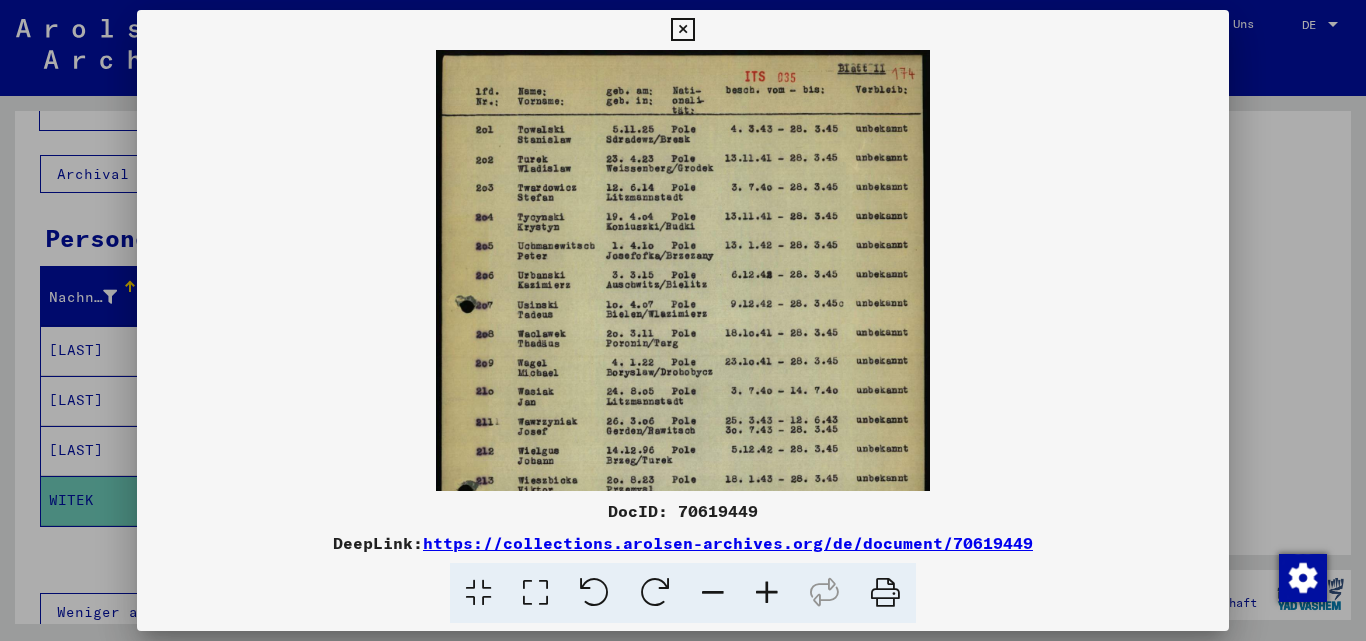 click at bounding box center [767, 593] 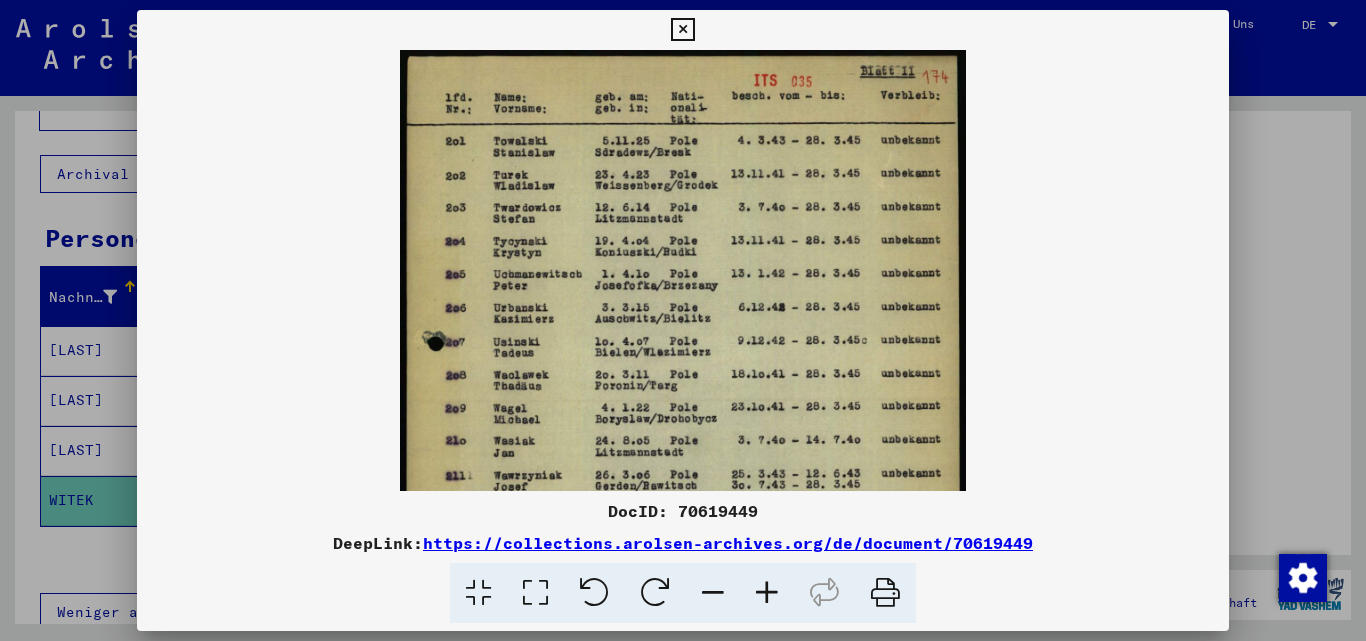 click at bounding box center [767, 593] 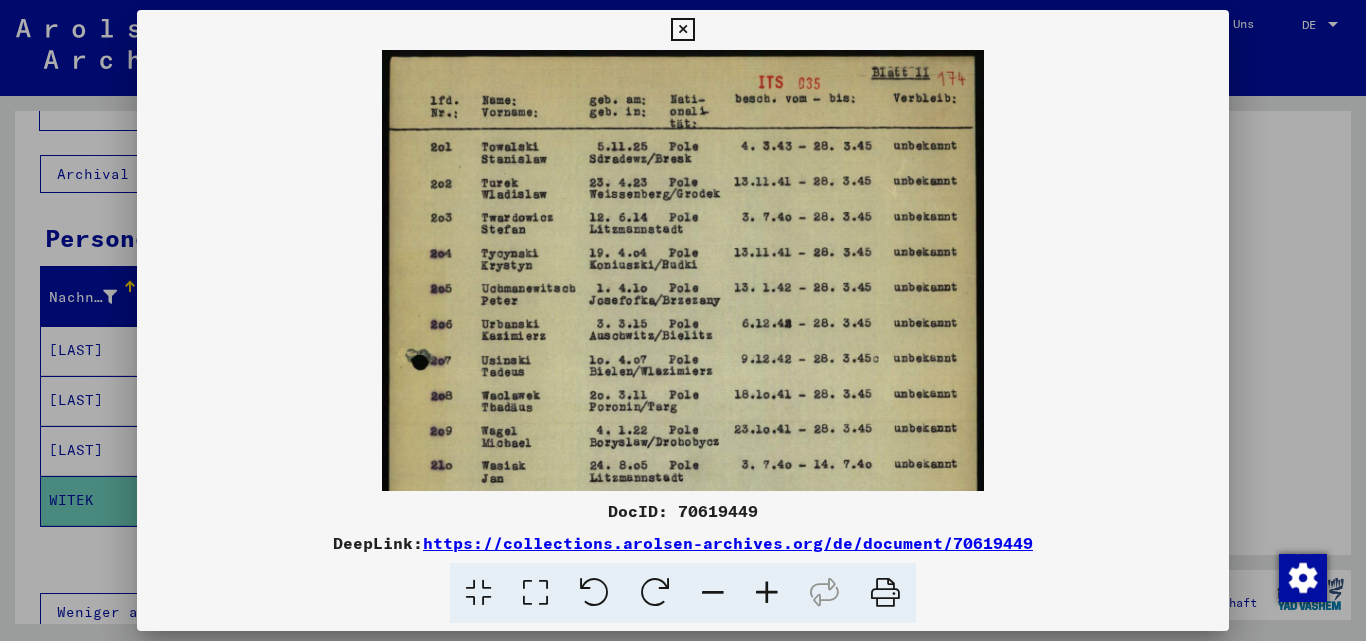 click at bounding box center [767, 593] 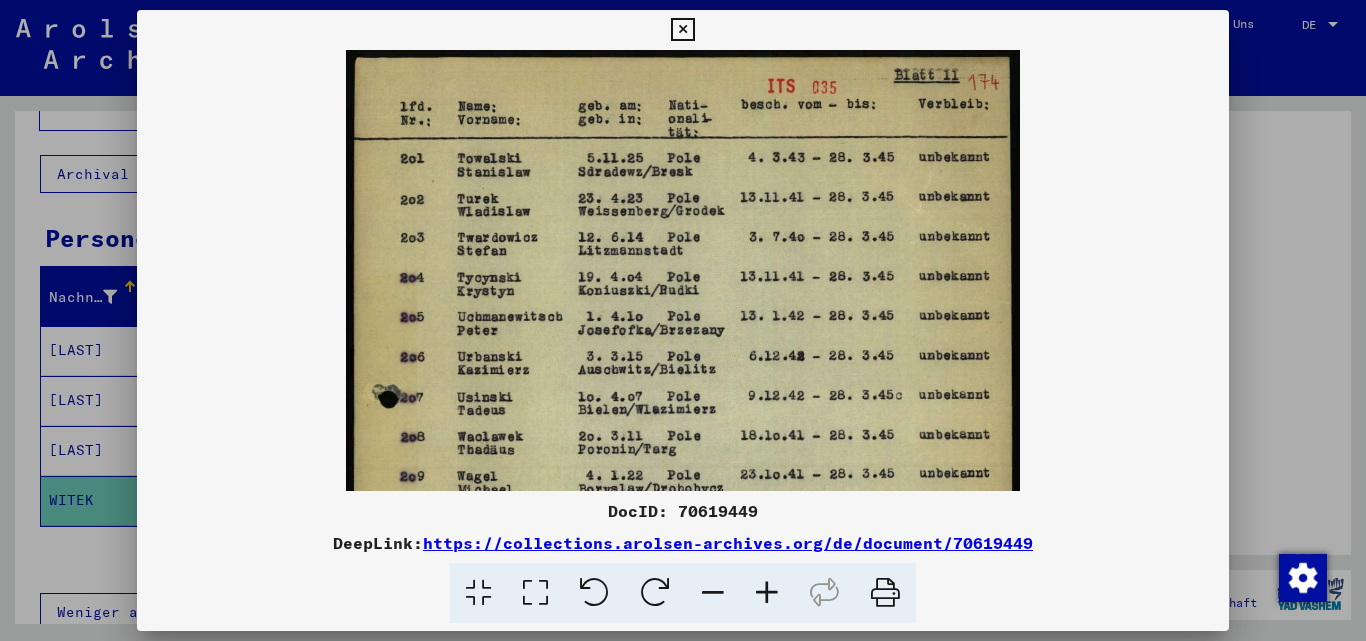 click at bounding box center [767, 593] 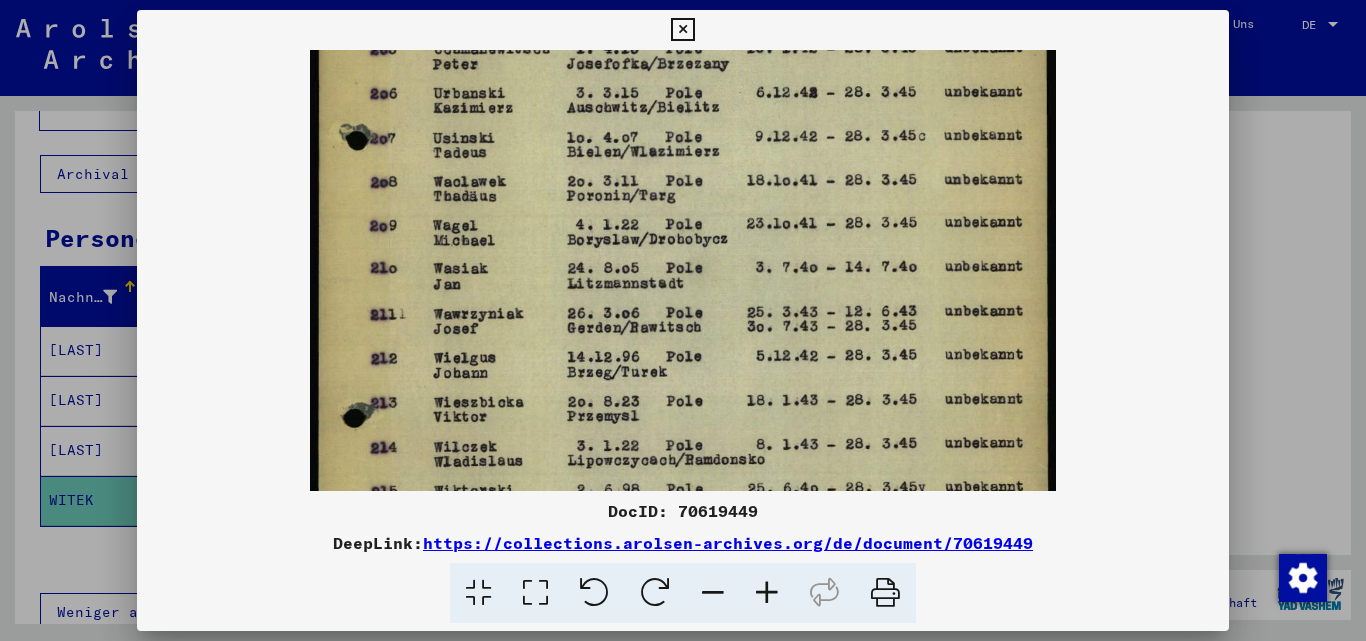 drag, startPoint x: 663, startPoint y: 343, endPoint x: 593, endPoint y: 43, distance: 308.05844 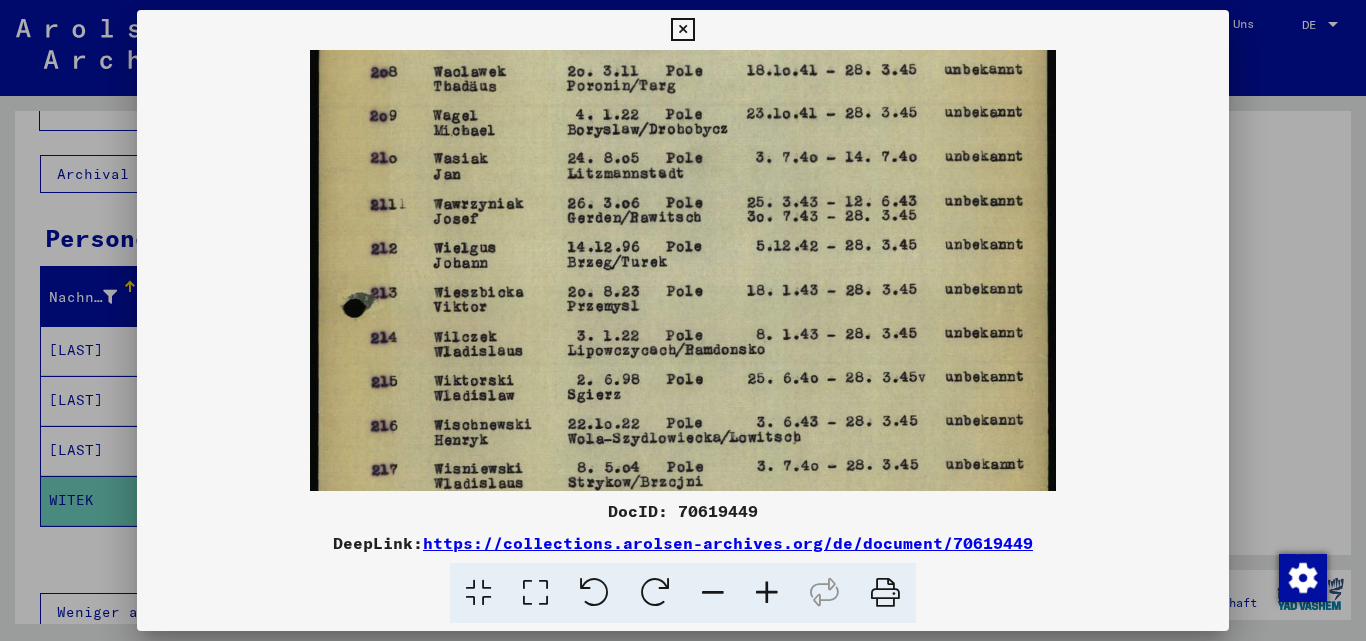 scroll, scrollTop: 515, scrollLeft: 0, axis: vertical 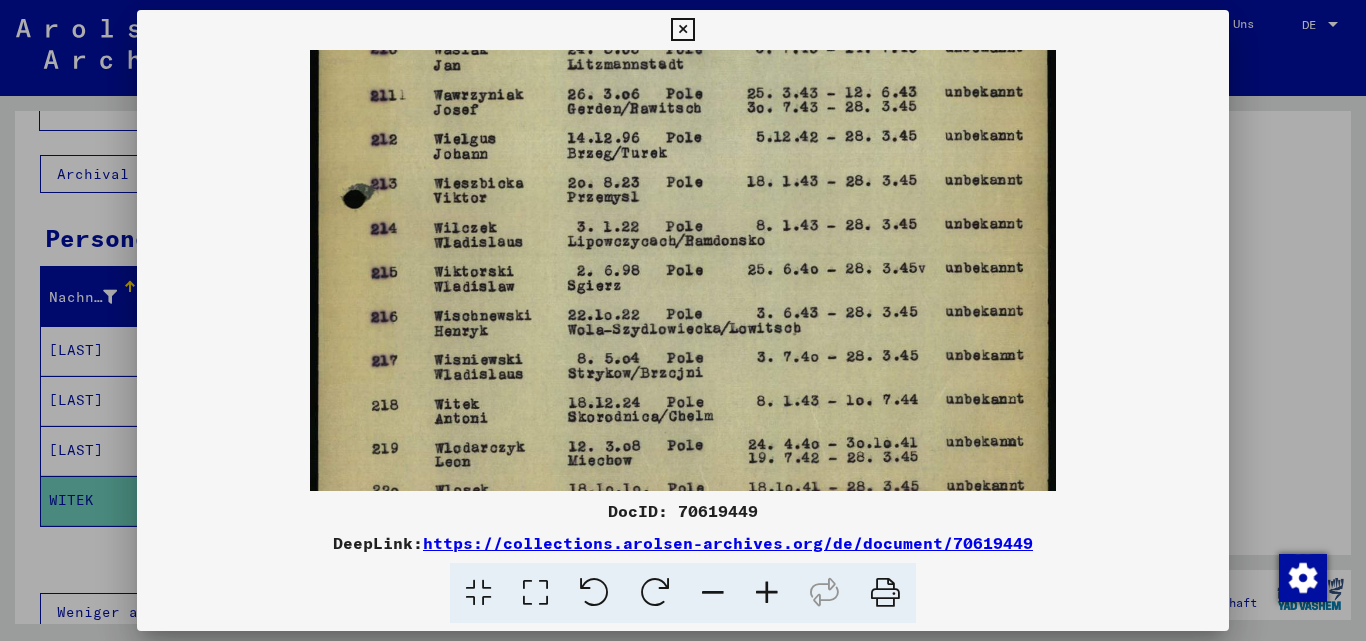 drag, startPoint x: 590, startPoint y: 416, endPoint x: 580, endPoint y: 223, distance: 193.2589 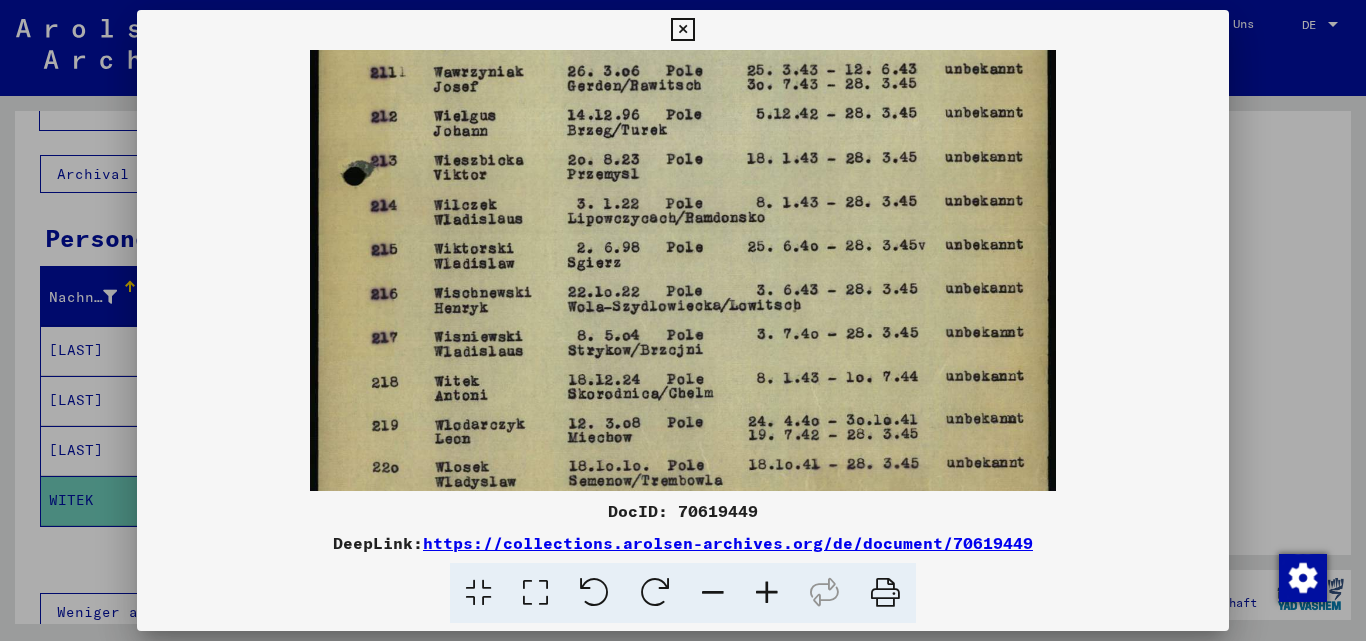 scroll, scrollTop: 546, scrollLeft: 0, axis: vertical 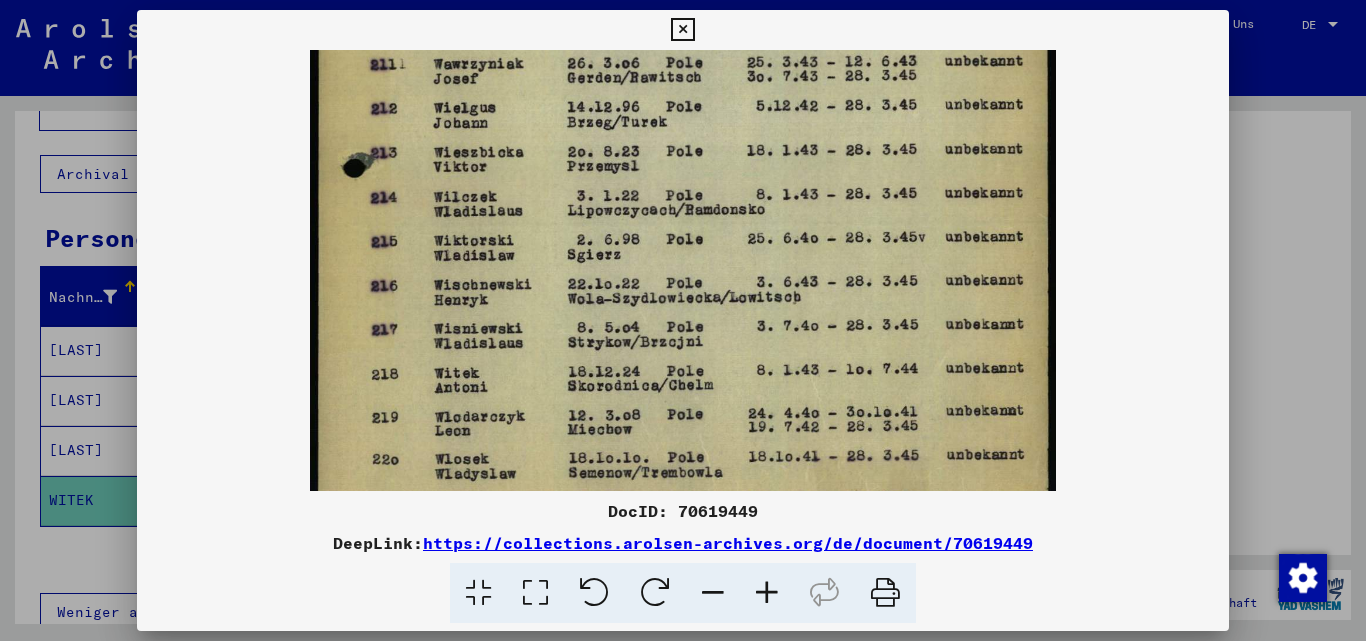 drag, startPoint x: 626, startPoint y: 423, endPoint x: 612, endPoint y: 392, distance: 34.0147 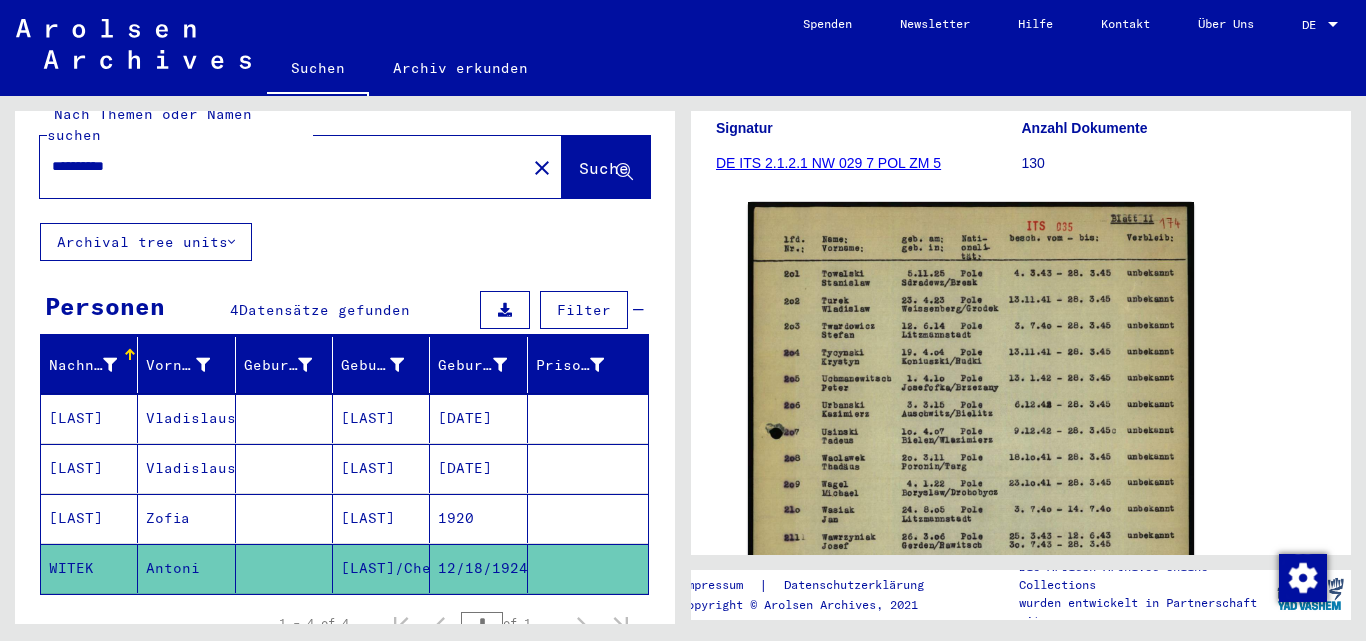 scroll, scrollTop: 0, scrollLeft: 0, axis: both 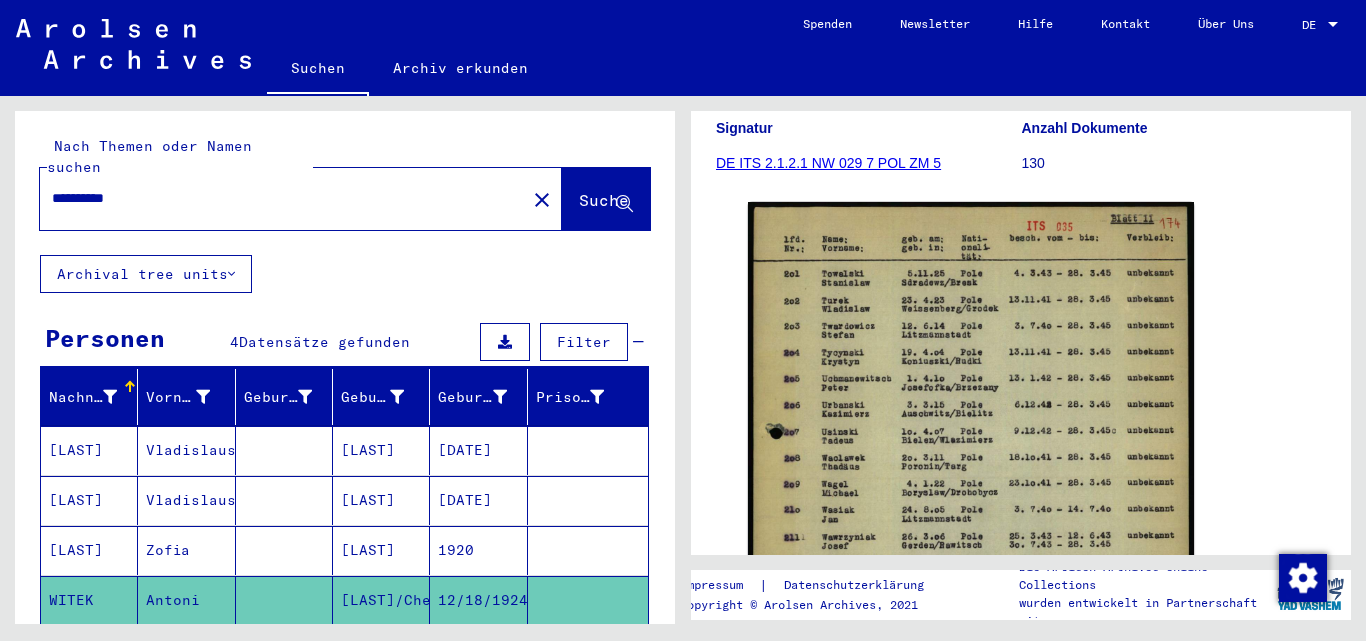 click on "**********" at bounding box center (283, 198) 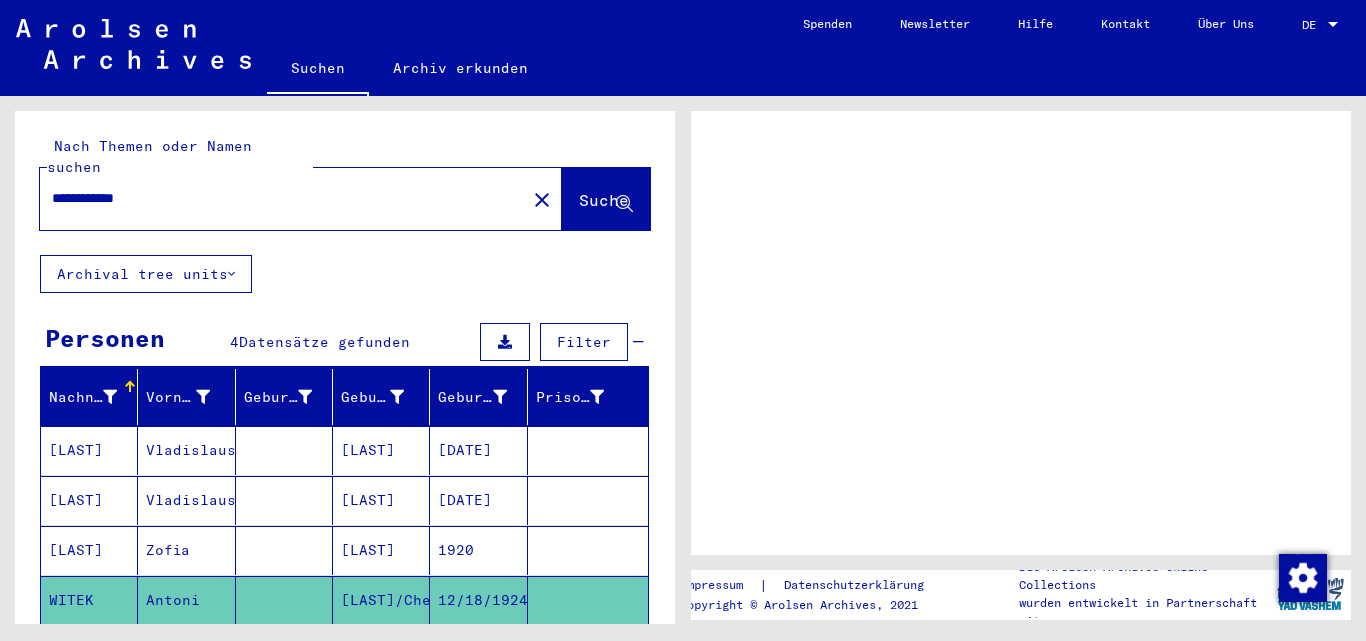 scroll, scrollTop: 0, scrollLeft: 0, axis: both 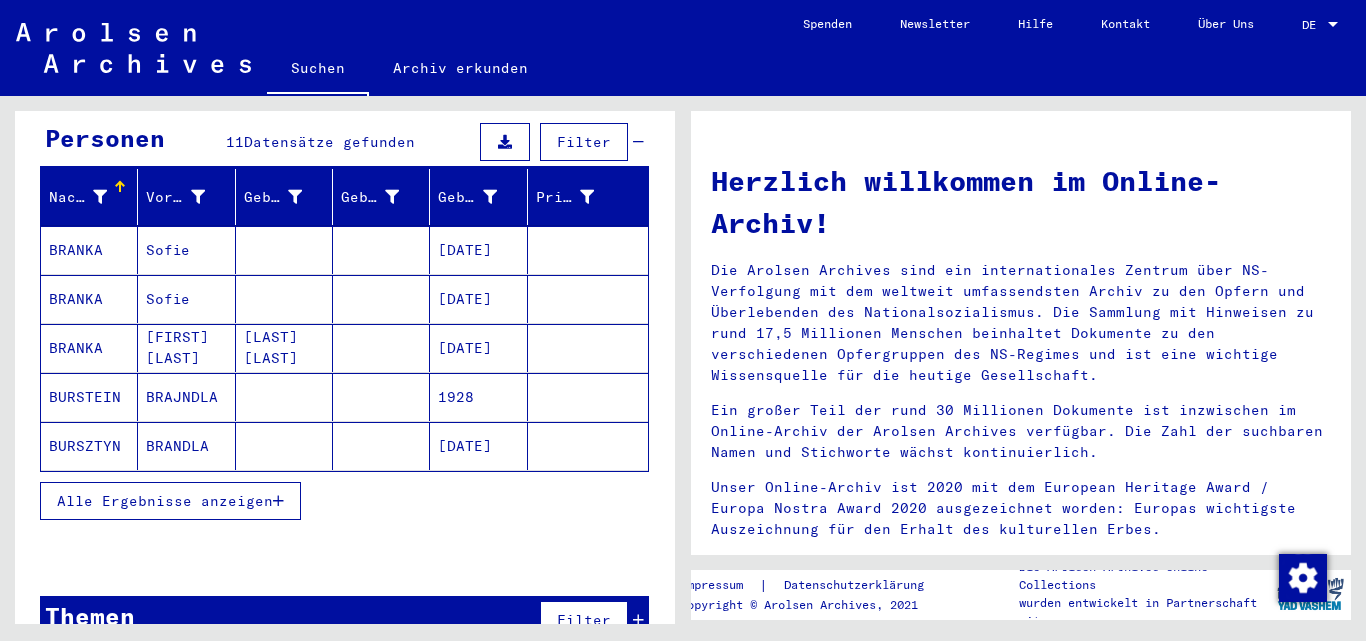 click at bounding box center [381, 299] 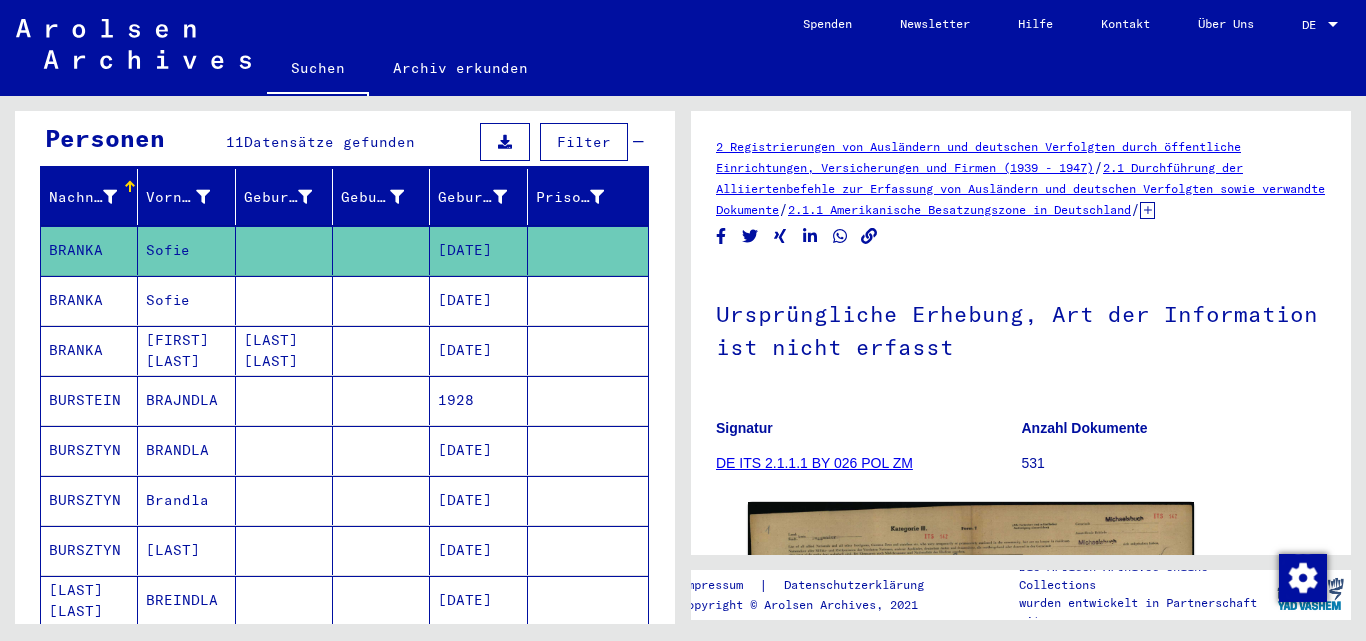 scroll, scrollTop: 0, scrollLeft: 0, axis: both 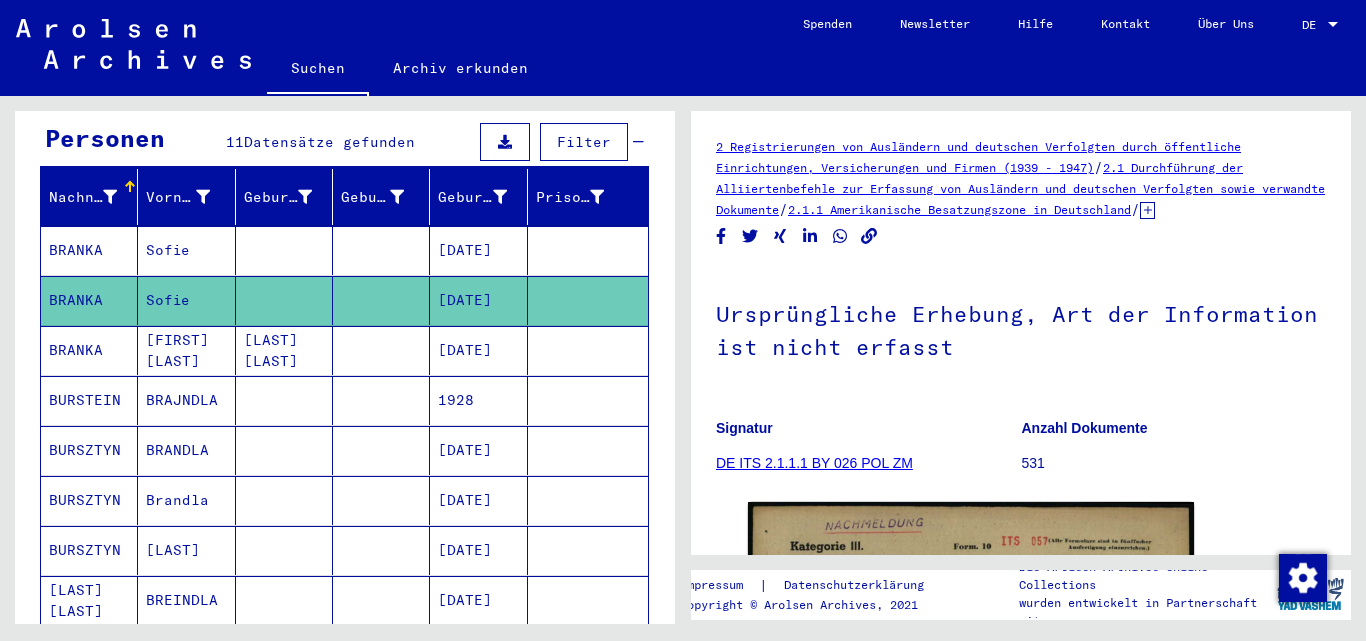 click at bounding box center (381, 400) 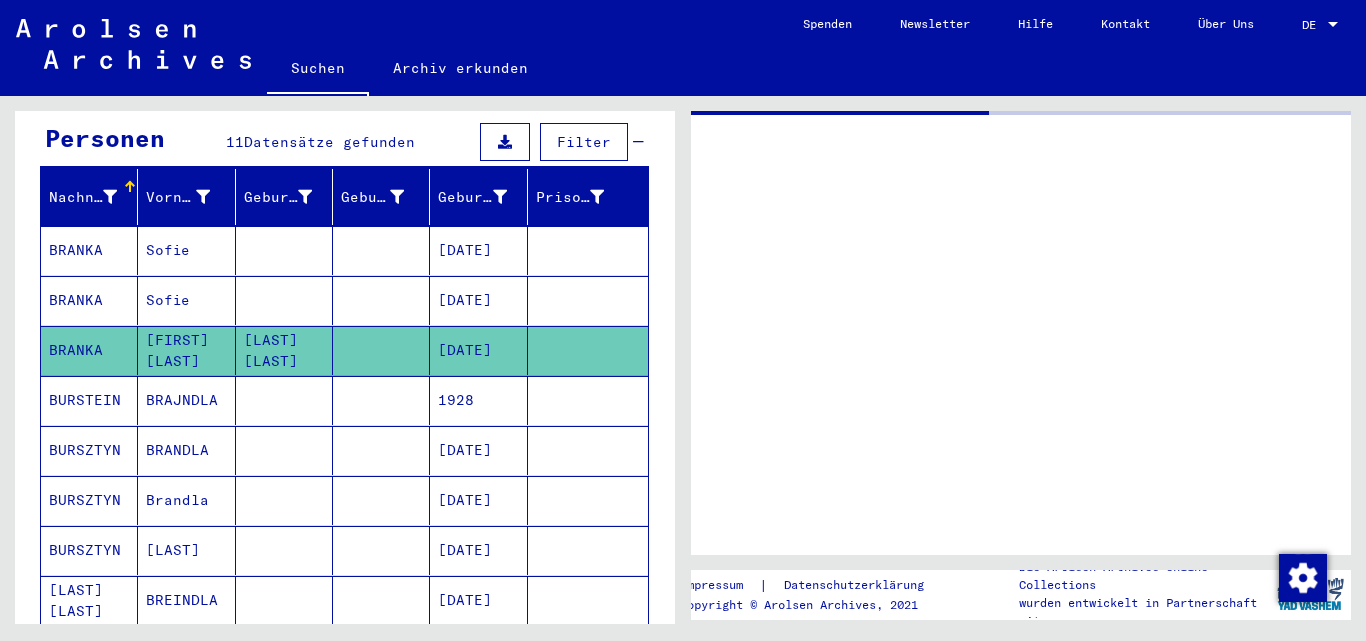 click at bounding box center [381, 450] 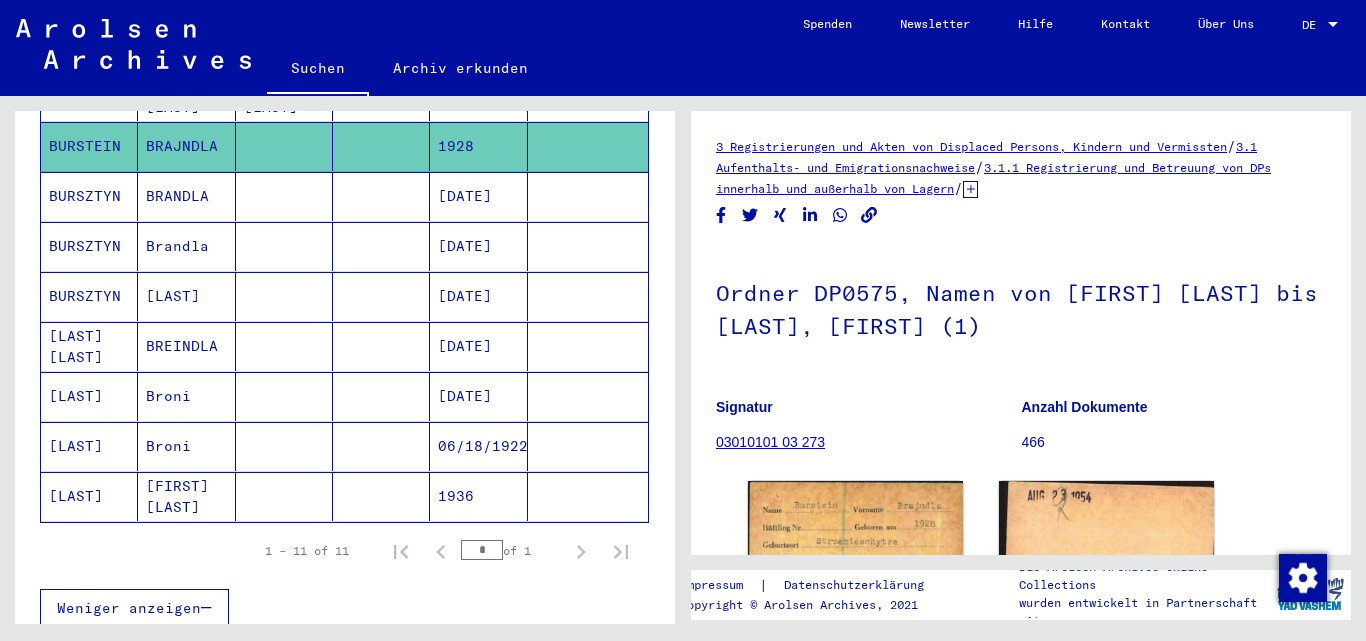 scroll, scrollTop: 0, scrollLeft: 0, axis: both 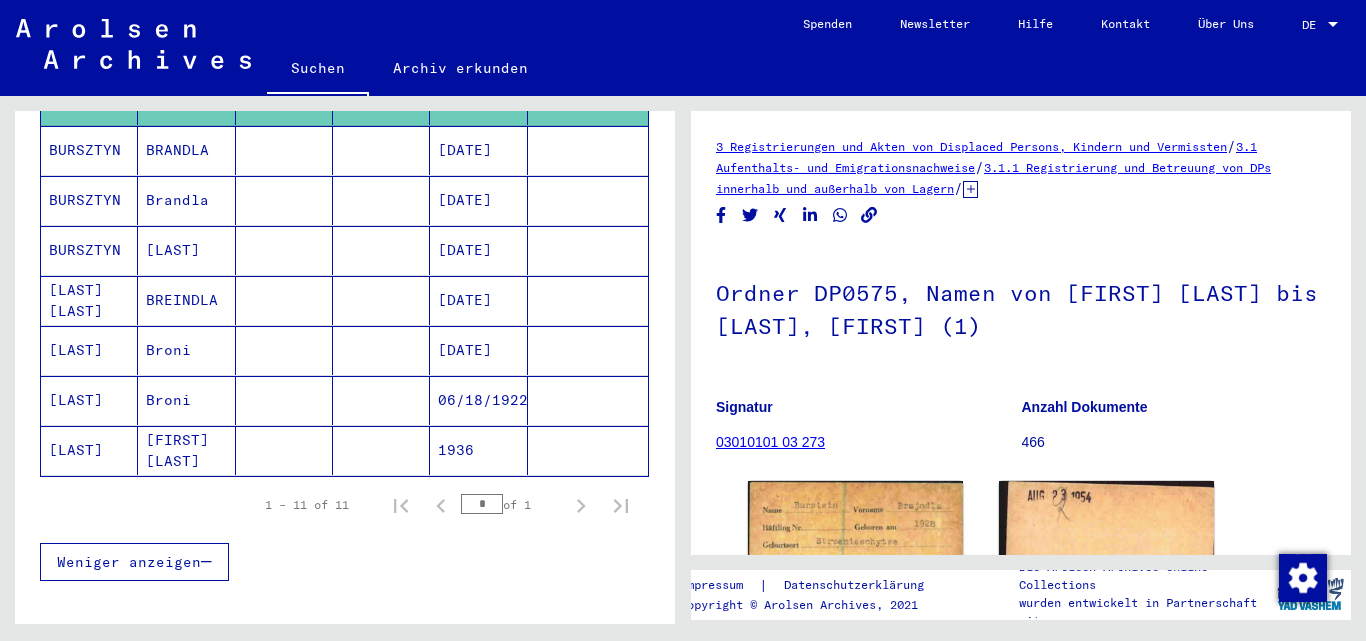 click 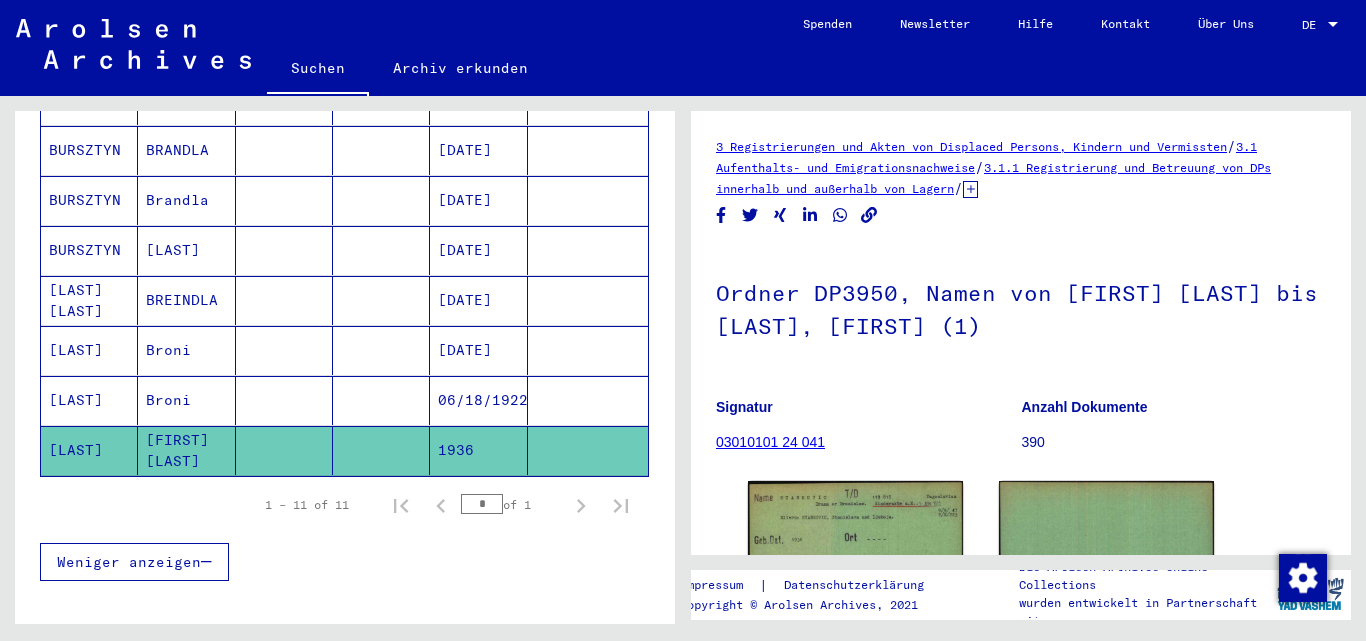 click at bounding box center (284, 450) 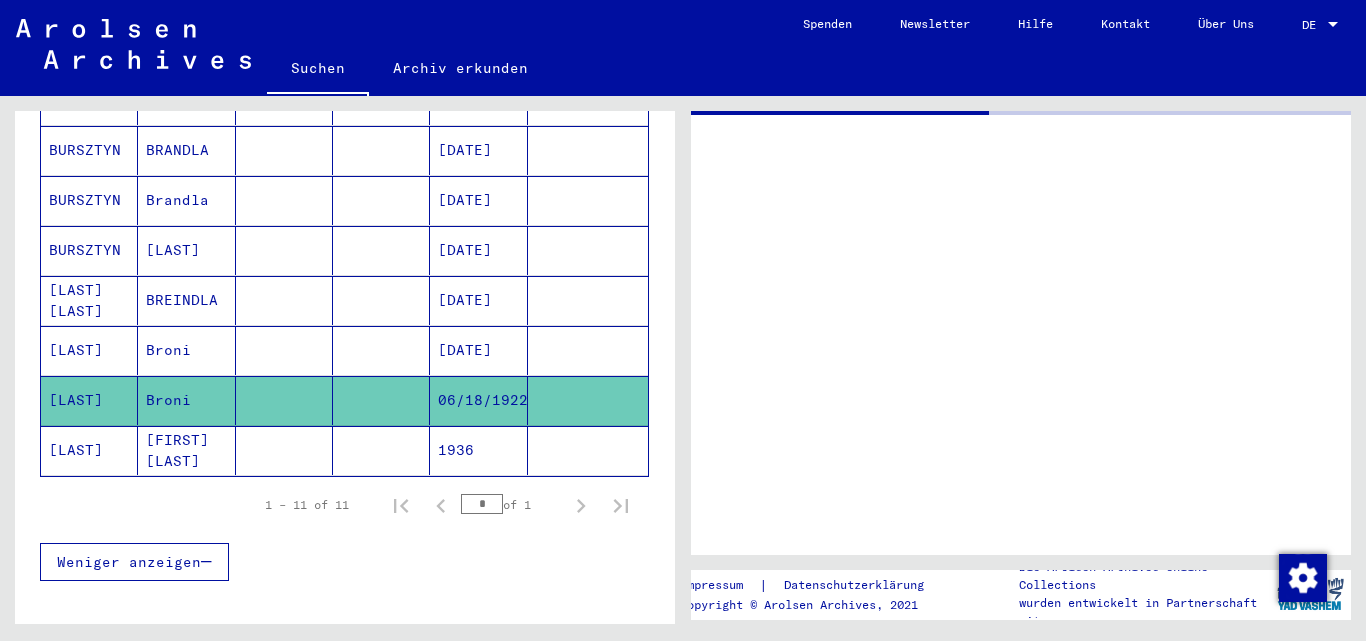 click at bounding box center (284, 400) 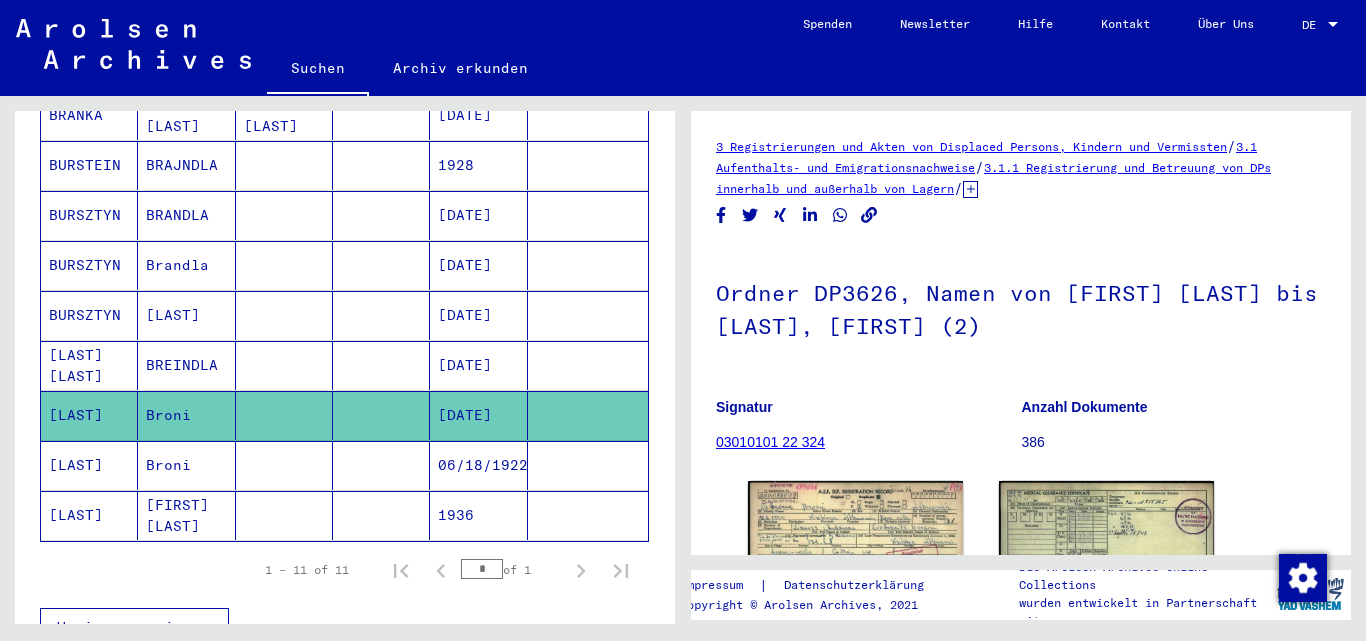 scroll, scrollTop: 400, scrollLeft: 0, axis: vertical 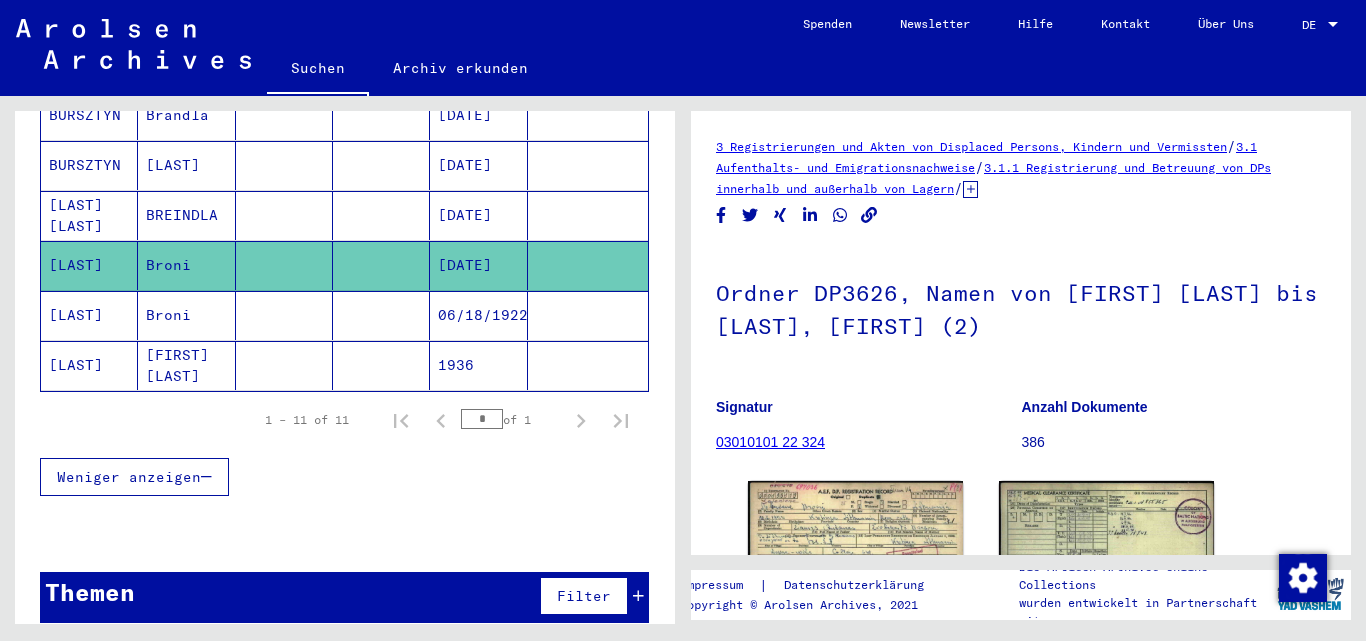 click on "Themen  Filter" at bounding box center (344, 597) 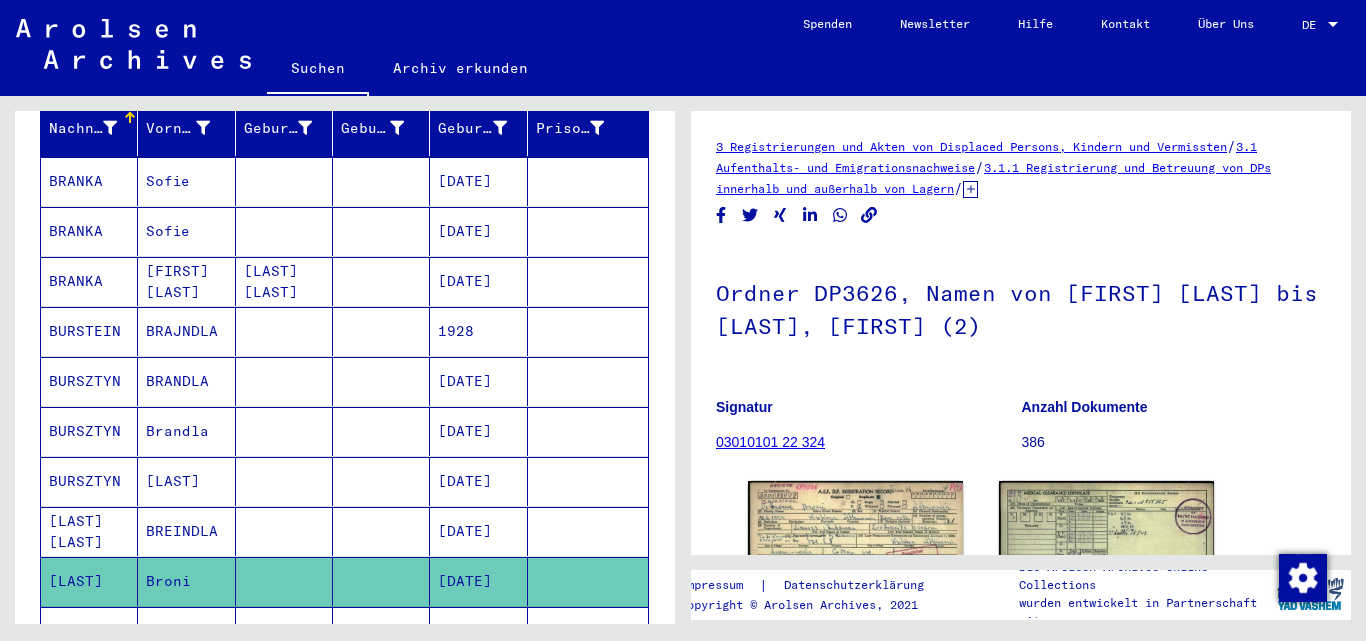 scroll, scrollTop: 0, scrollLeft: 0, axis: both 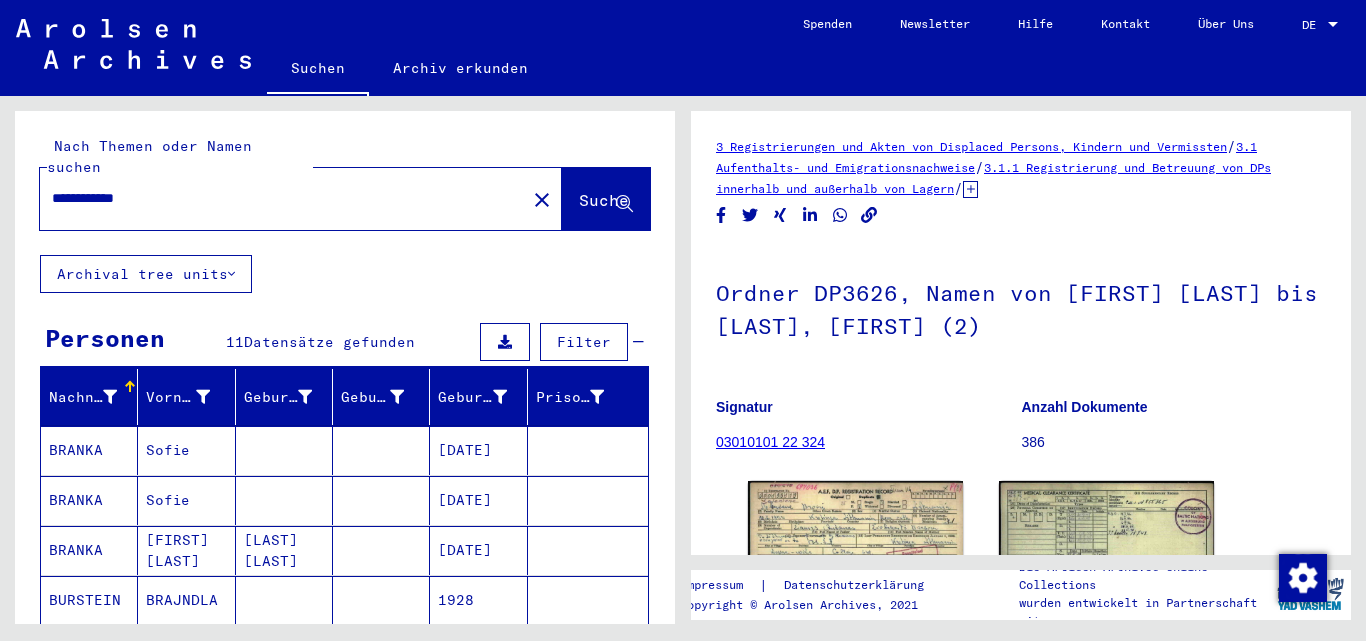click on "**********" at bounding box center [283, 198] 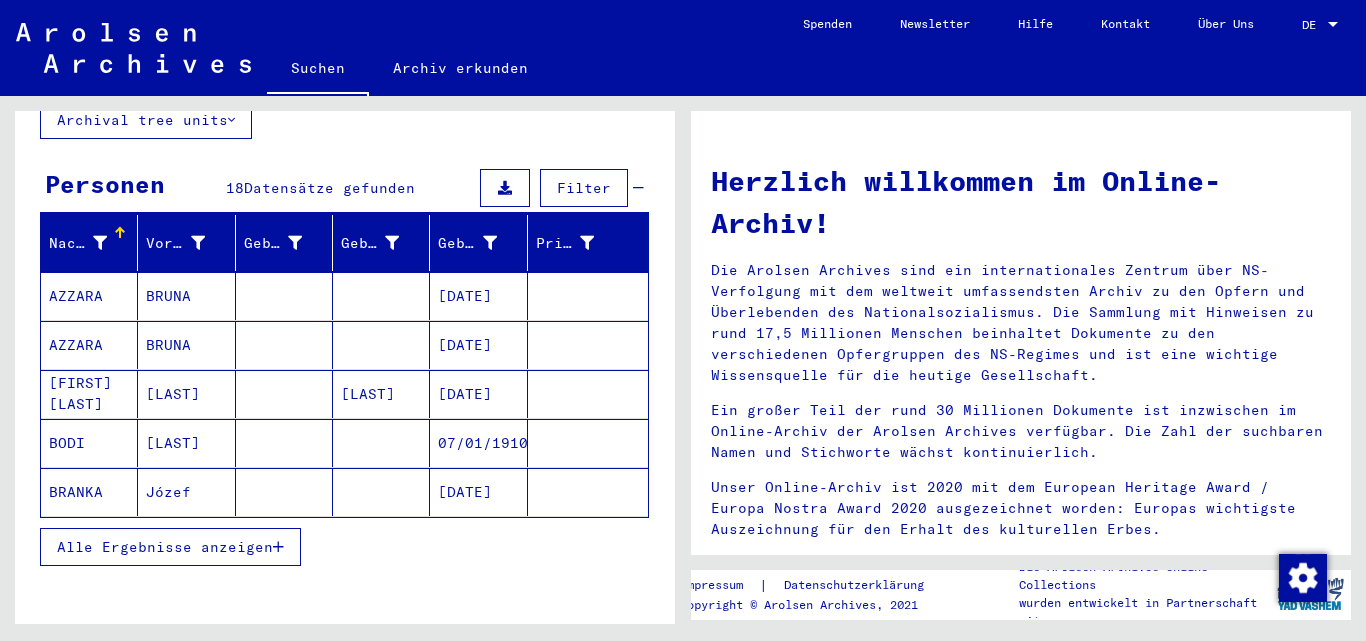 scroll, scrollTop: 200, scrollLeft: 0, axis: vertical 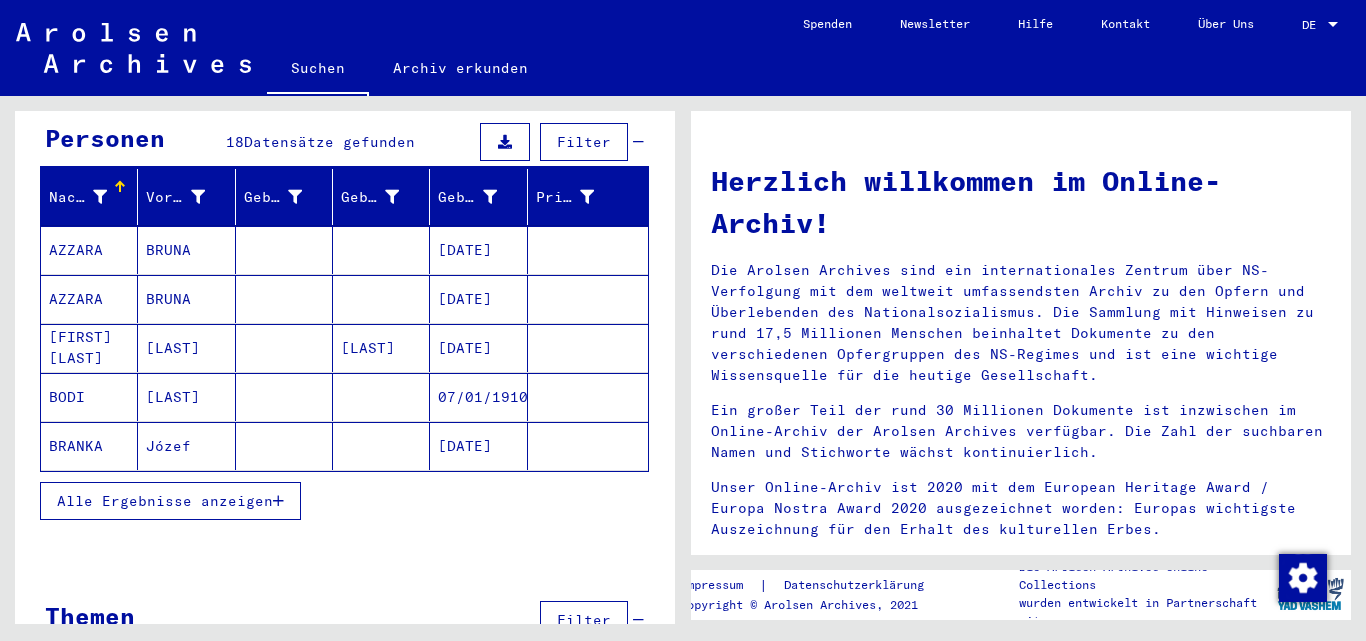 click on "Alle Ergebnisse anzeigen" at bounding box center (165, 501) 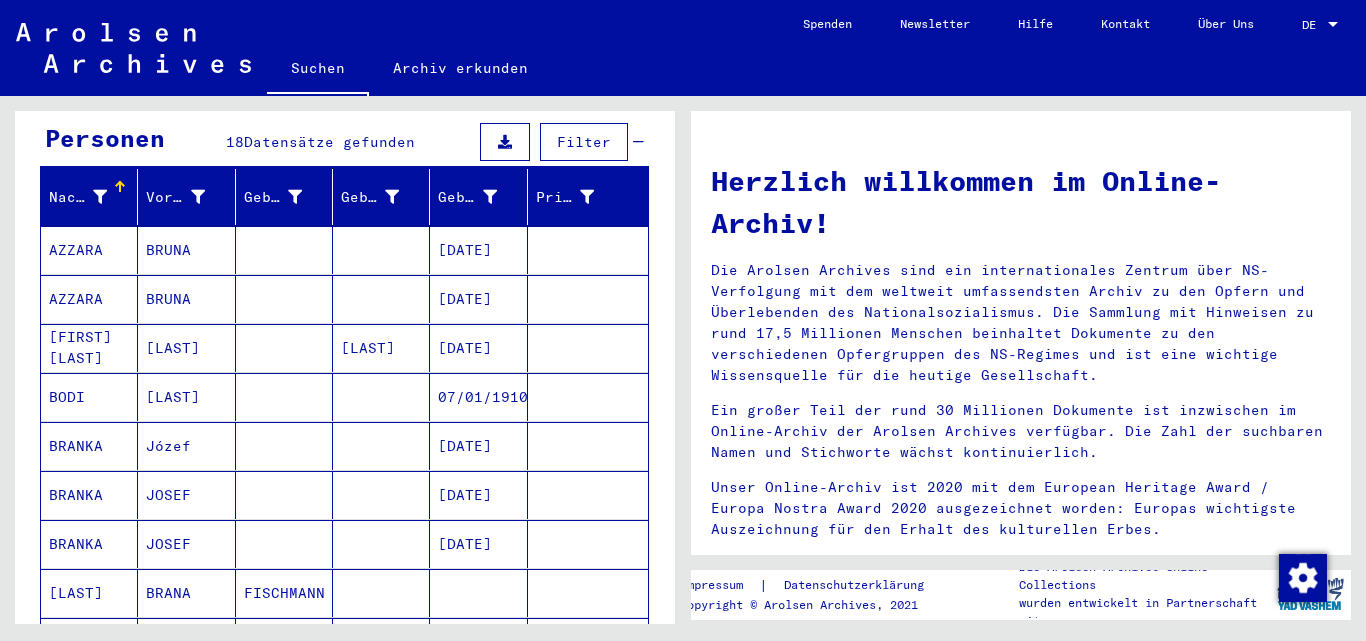 click at bounding box center [284, 495] 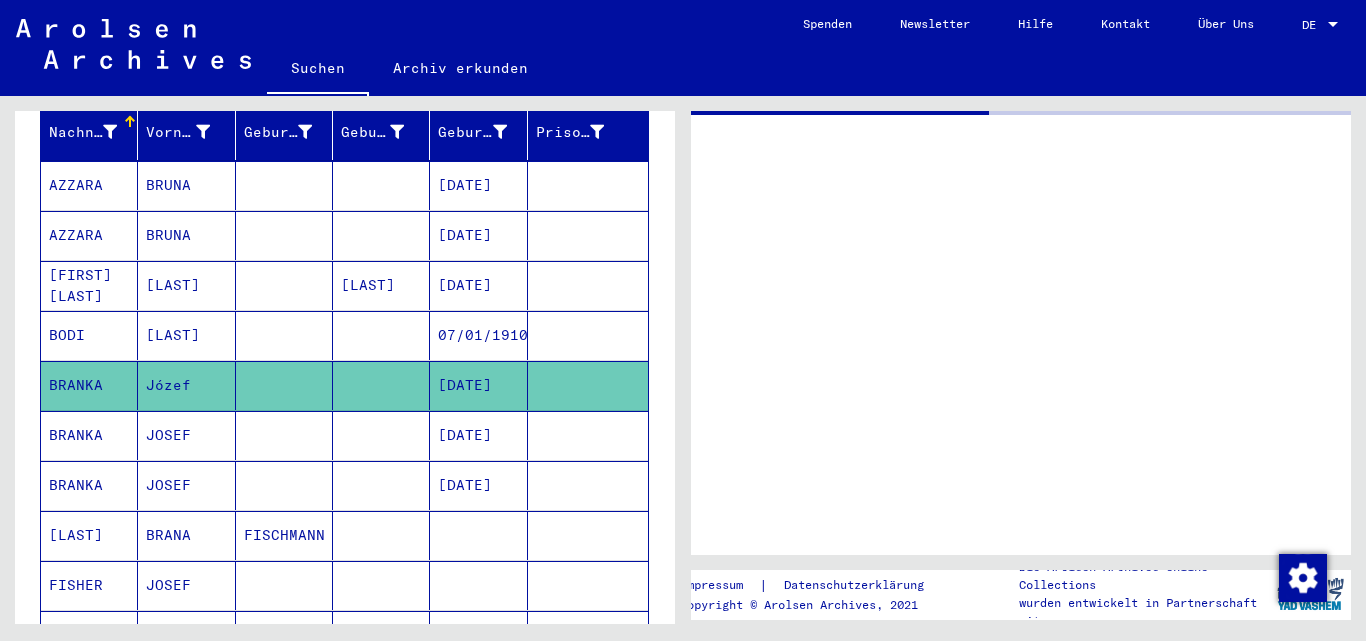 scroll, scrollTop: 300, scrollLeft: 0, axis: vertical 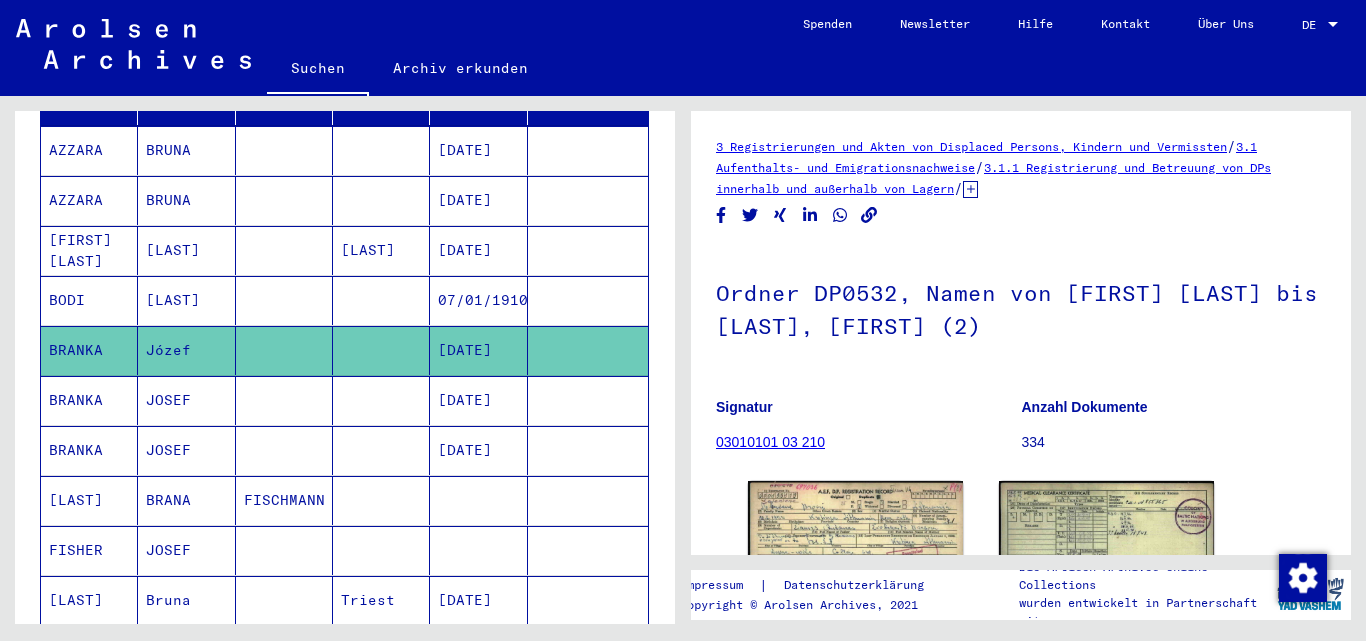 click at bounding box center (284, 500) 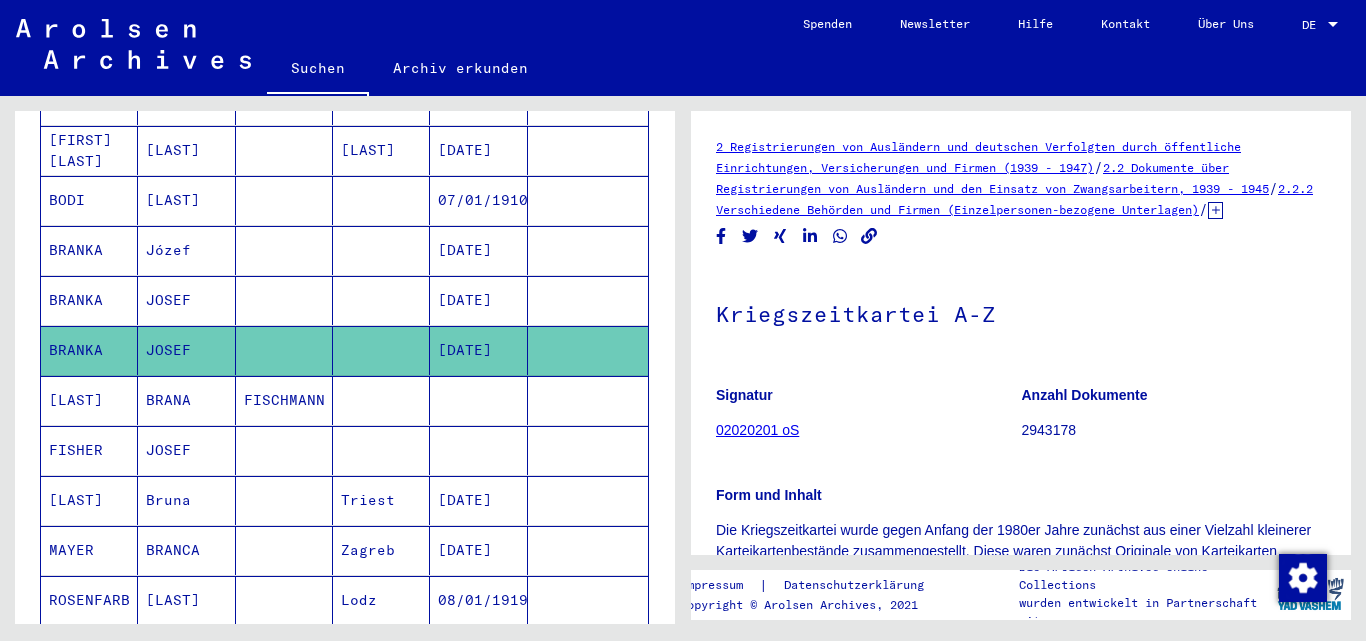 click on "FISCHMANN" at bounding box center (284, 450) 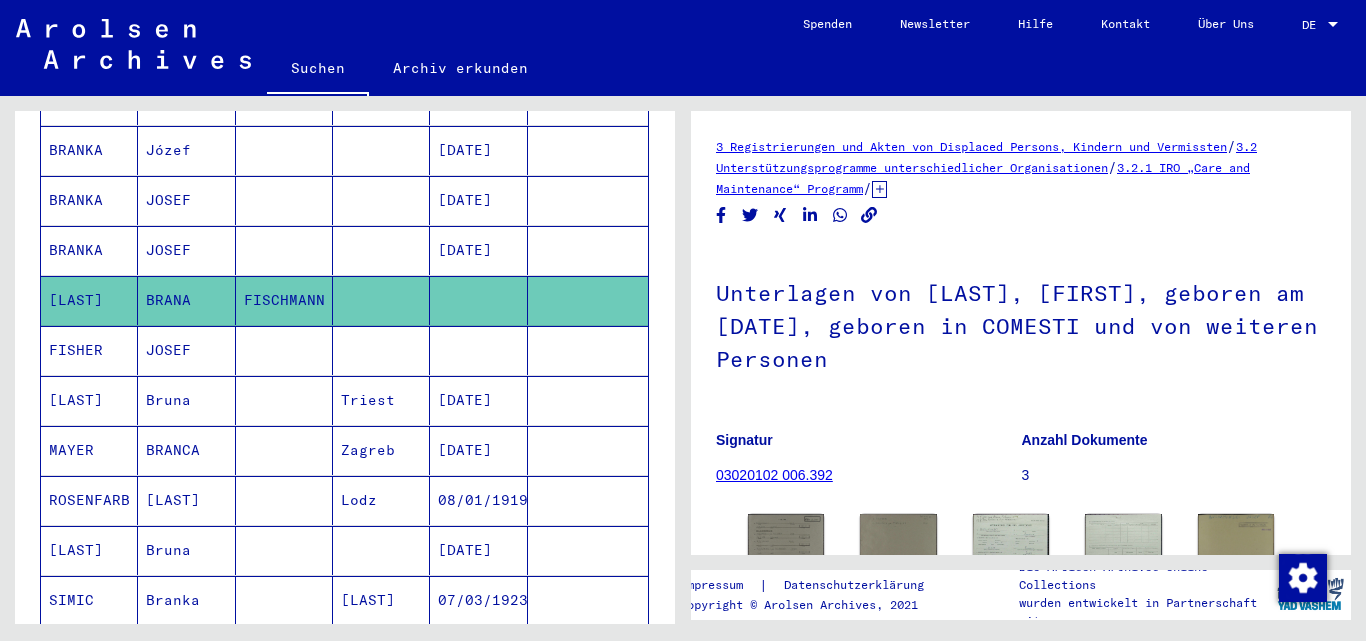 click at bounding box center (284, 450) 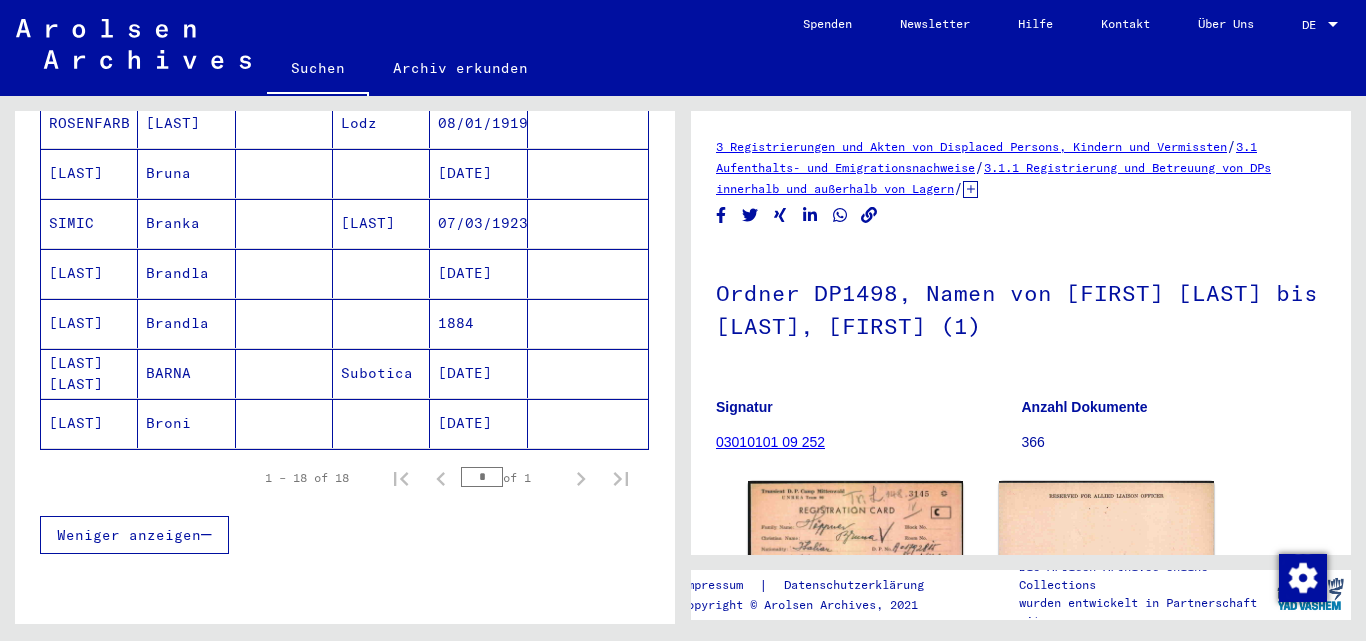 scroll, scrollTop: 900, scrollLeft: 0, axis: vertical 